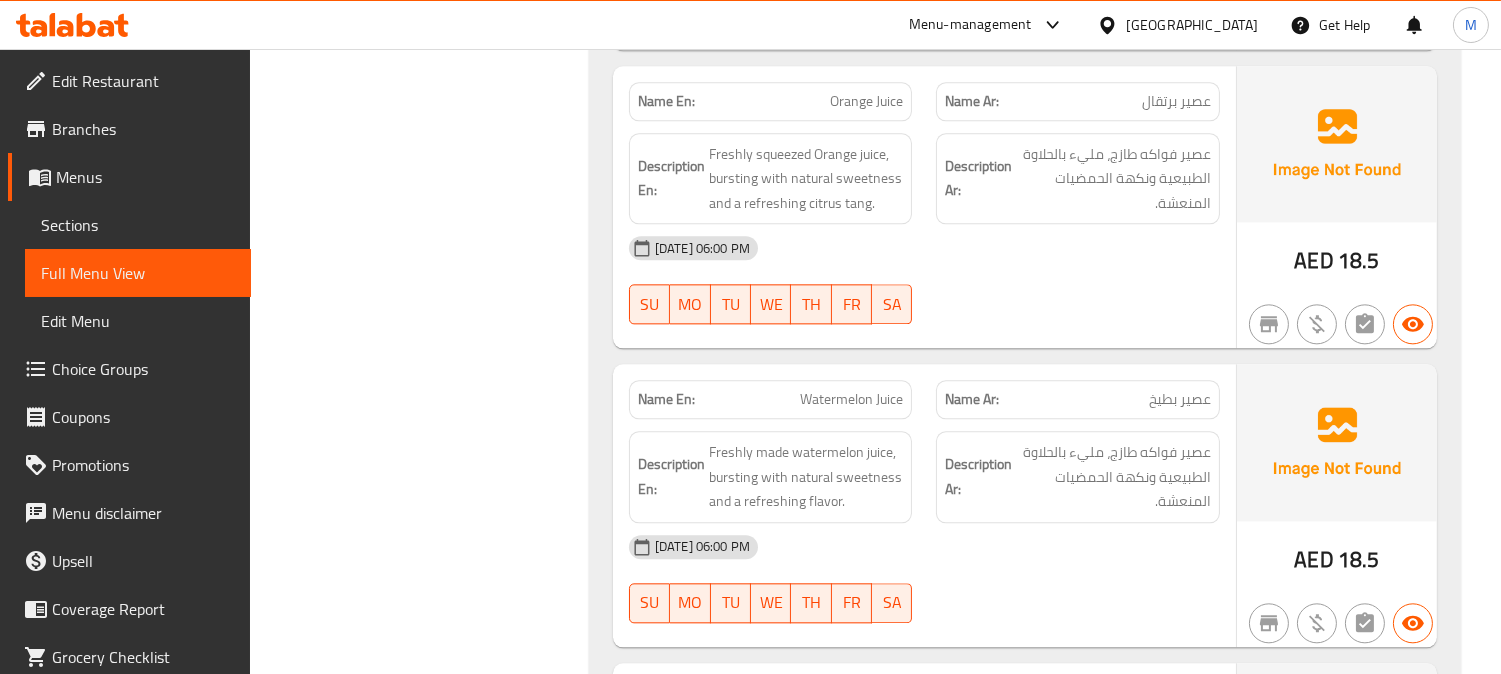 scroll, scrollTop: 8464, scrollLeft: 0, axis: vertical 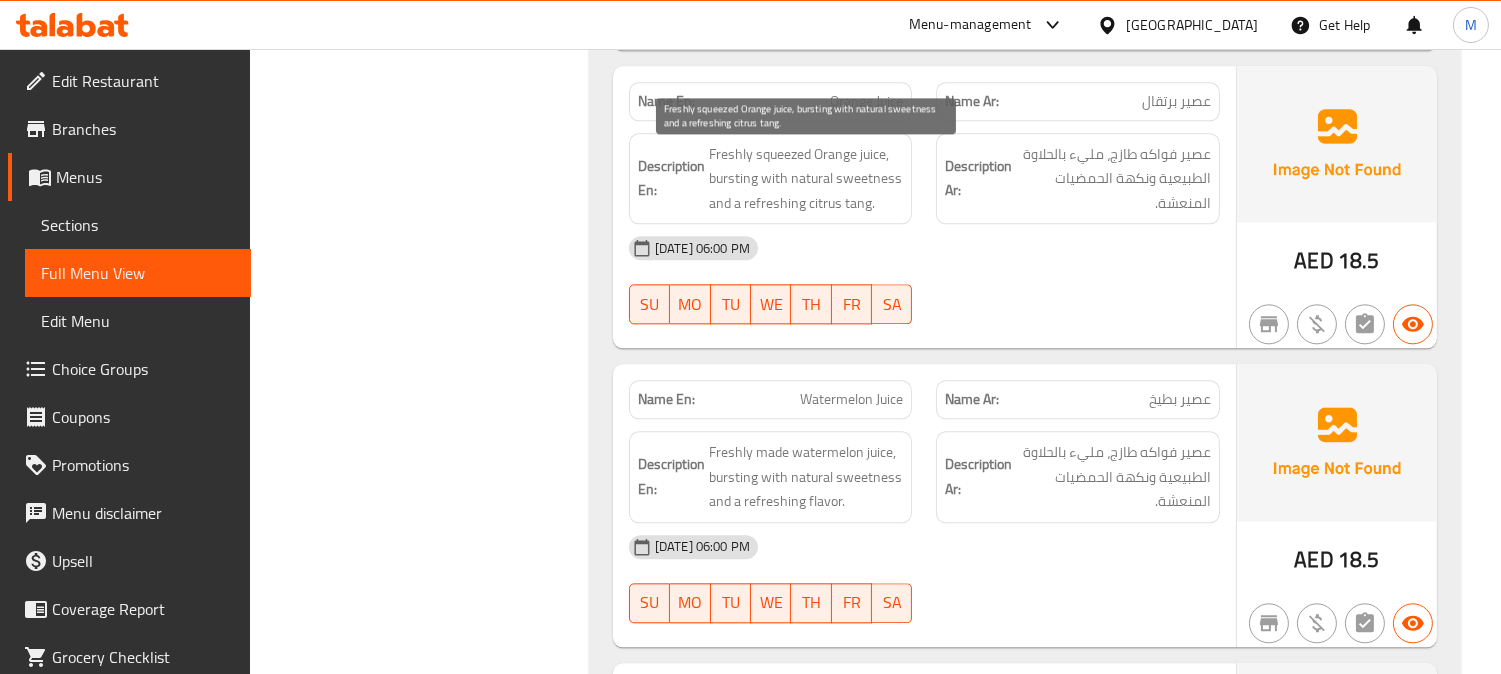 click on "Freshly squeezed Orange juice, bursting with natural sweetness and a refreshing citrus tang." at bounding box center (806, 179) 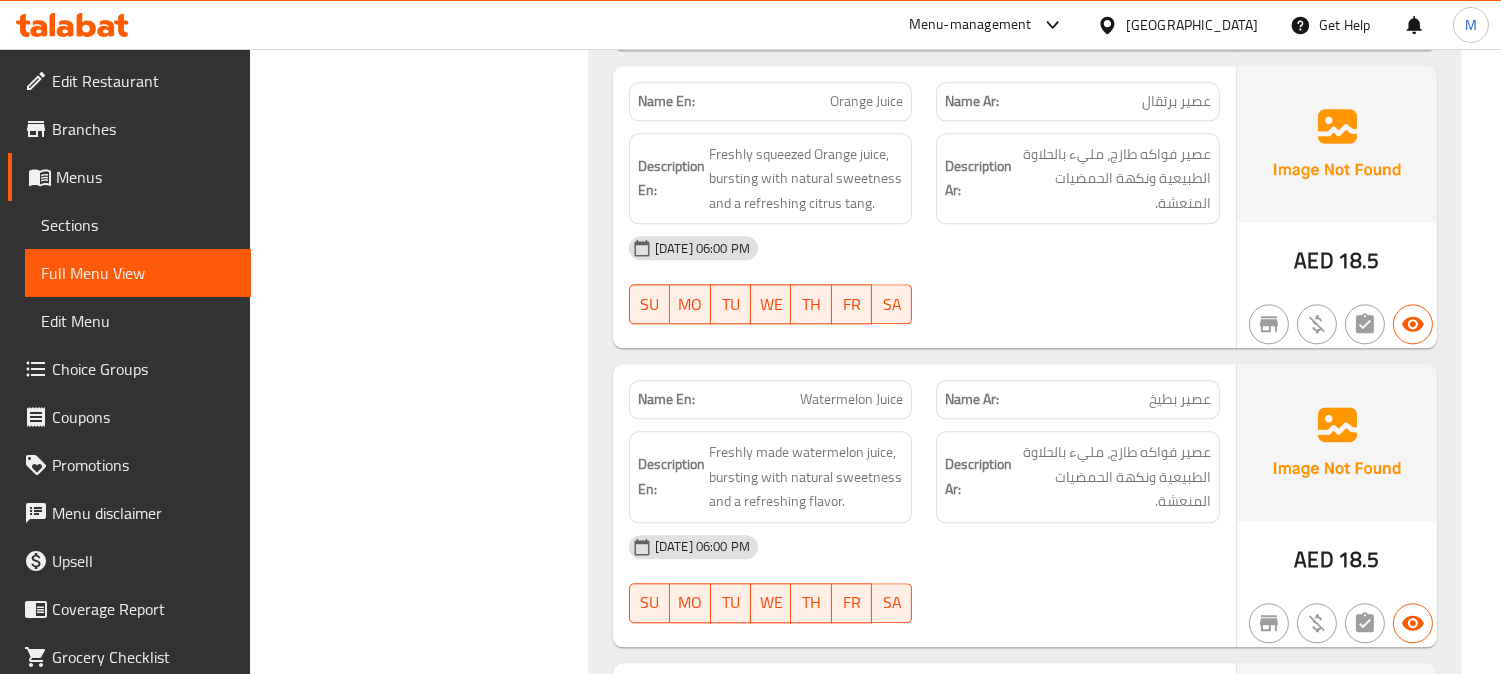 click on "13-07-2025 06:00 PM SU MO TU WE TH FR SA" at bounding box center [924, -5318] 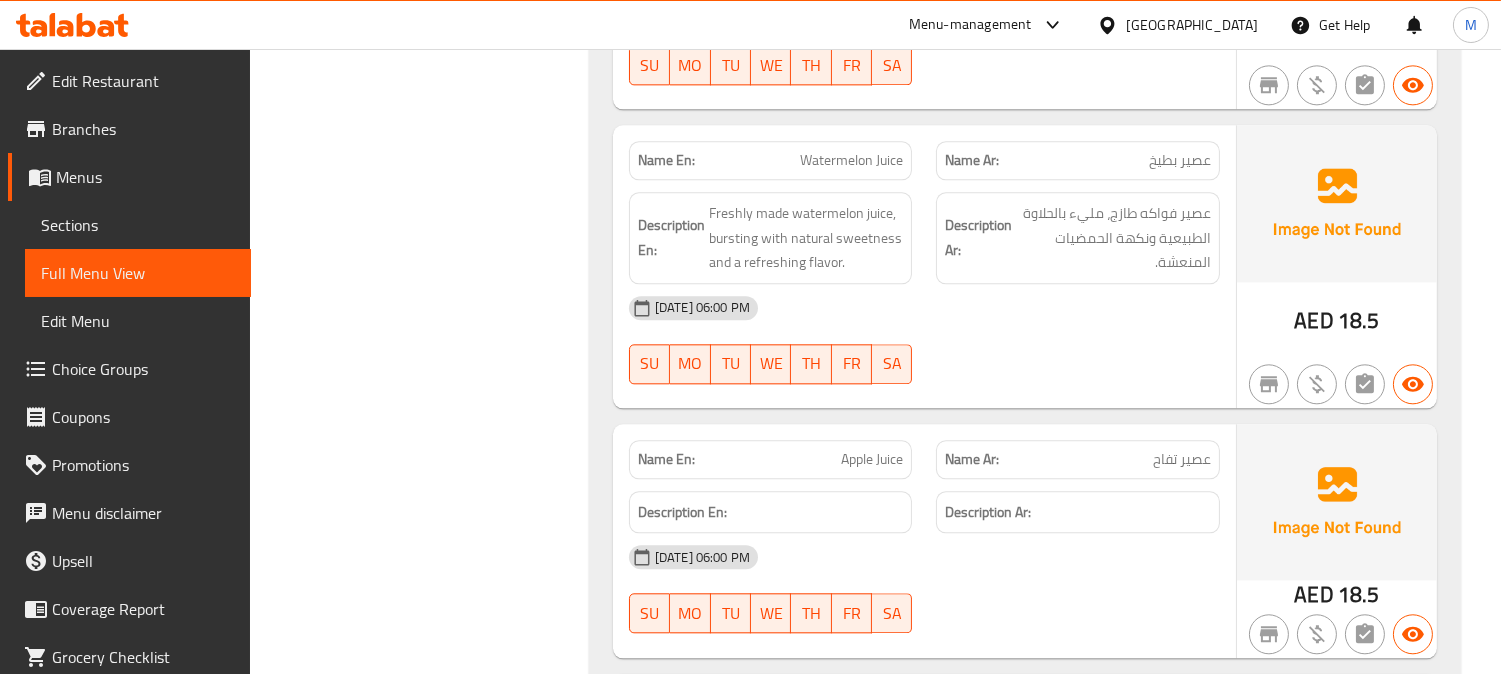 scroll, scrollTop: 8731, scrollLeft: 0, axis: vertical 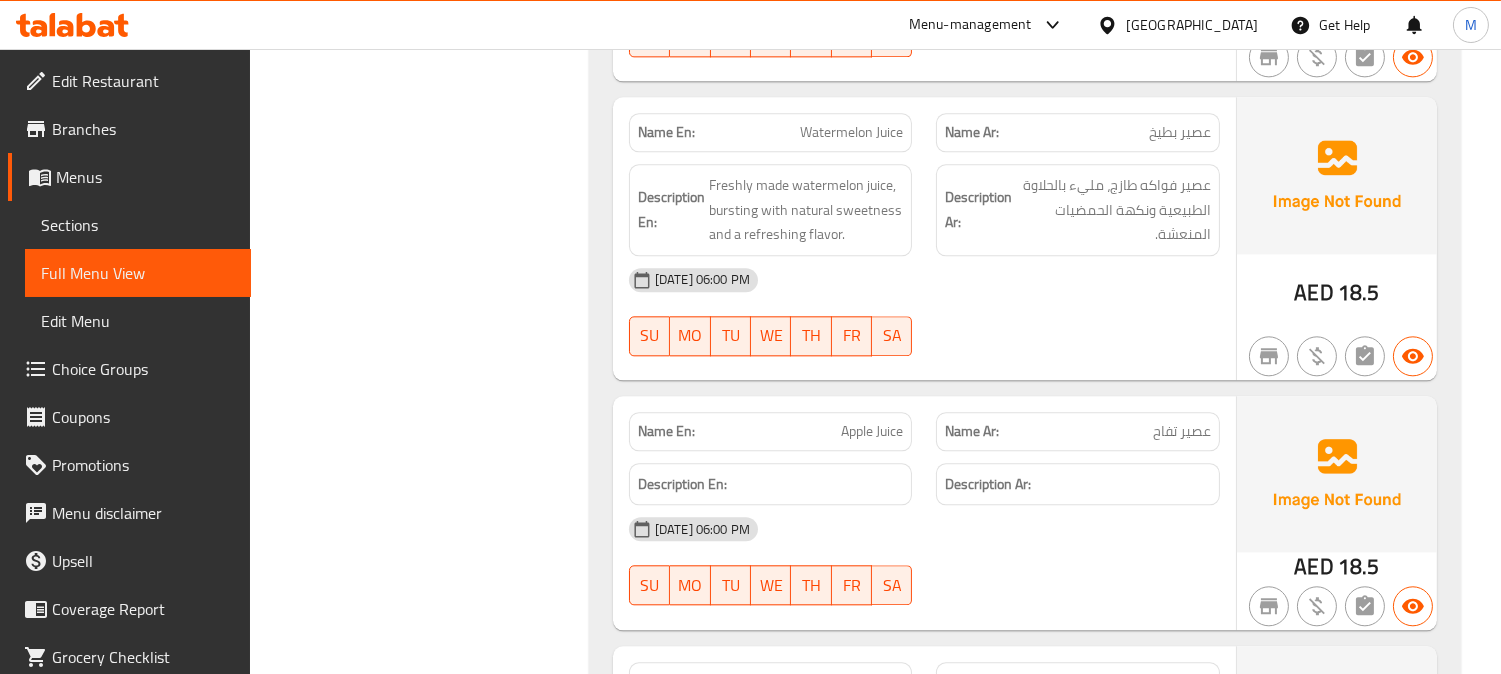 click on "13-07-2025 06:00 PM SU MO TU WE TH FR SA" at bounding box center [924, -5336] 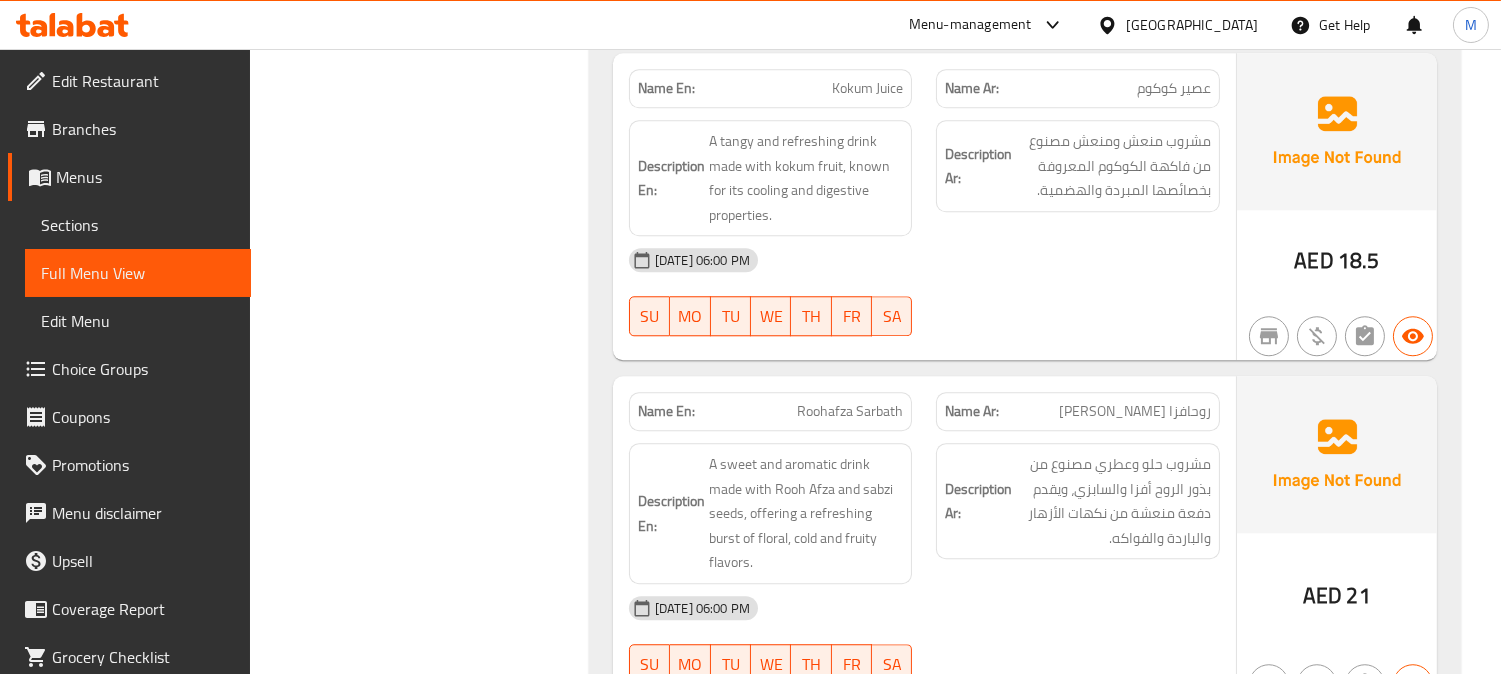 scroll, scrollTop: 9575, scrollLeft: 0, axis: vertical 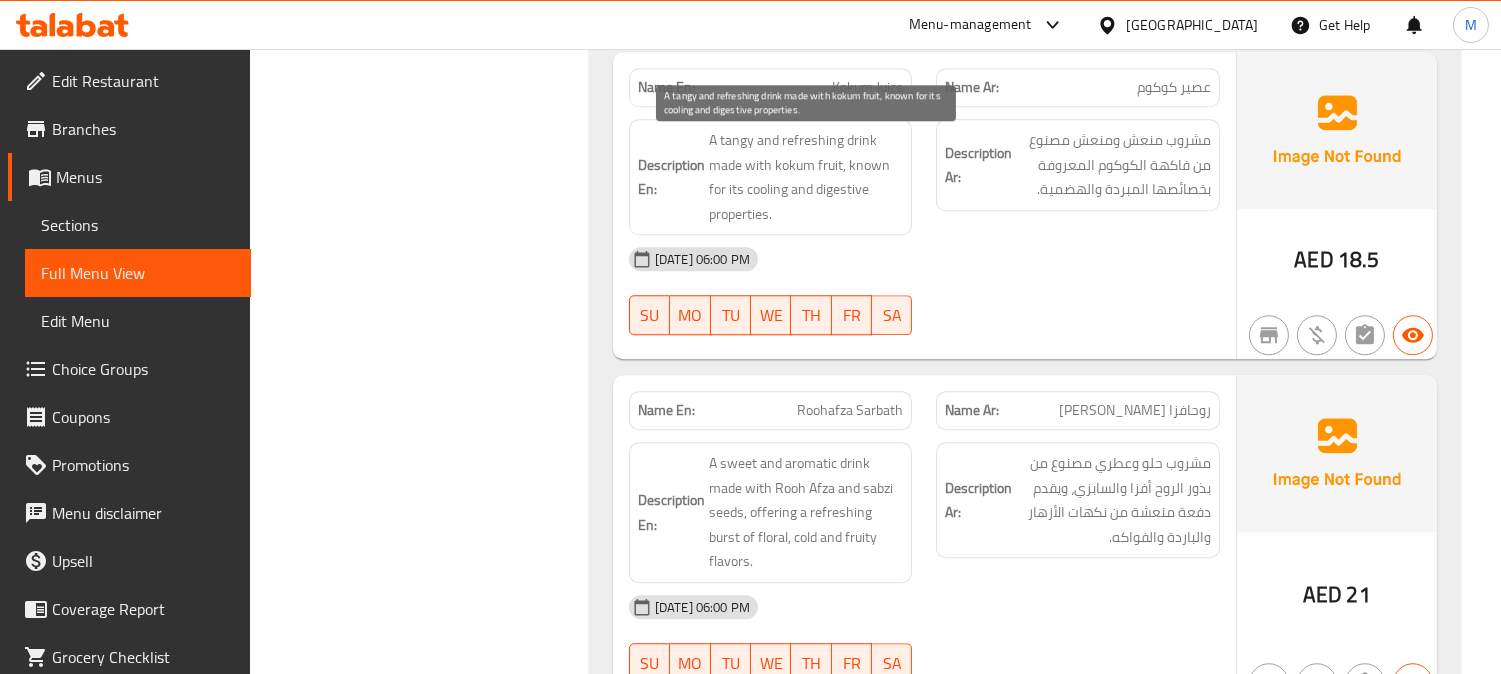 click on "A tangy and refreshing drink made with kokum fruit, known for its cooling and digestive properties." at bounding box center (806, 177) 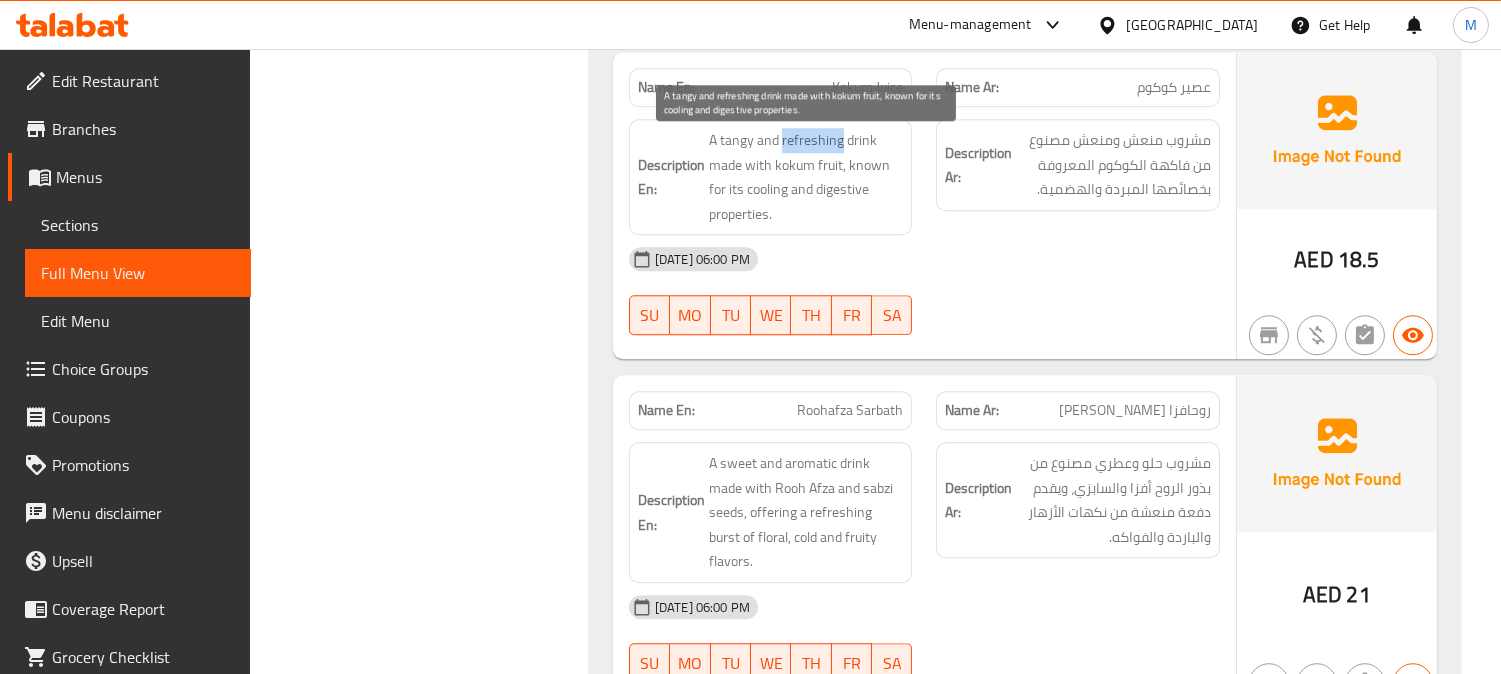 click on "A tangy and refreshing drink made with kokum fruit, known for its cooling and digestive properties." at bounding box center (806, 177) 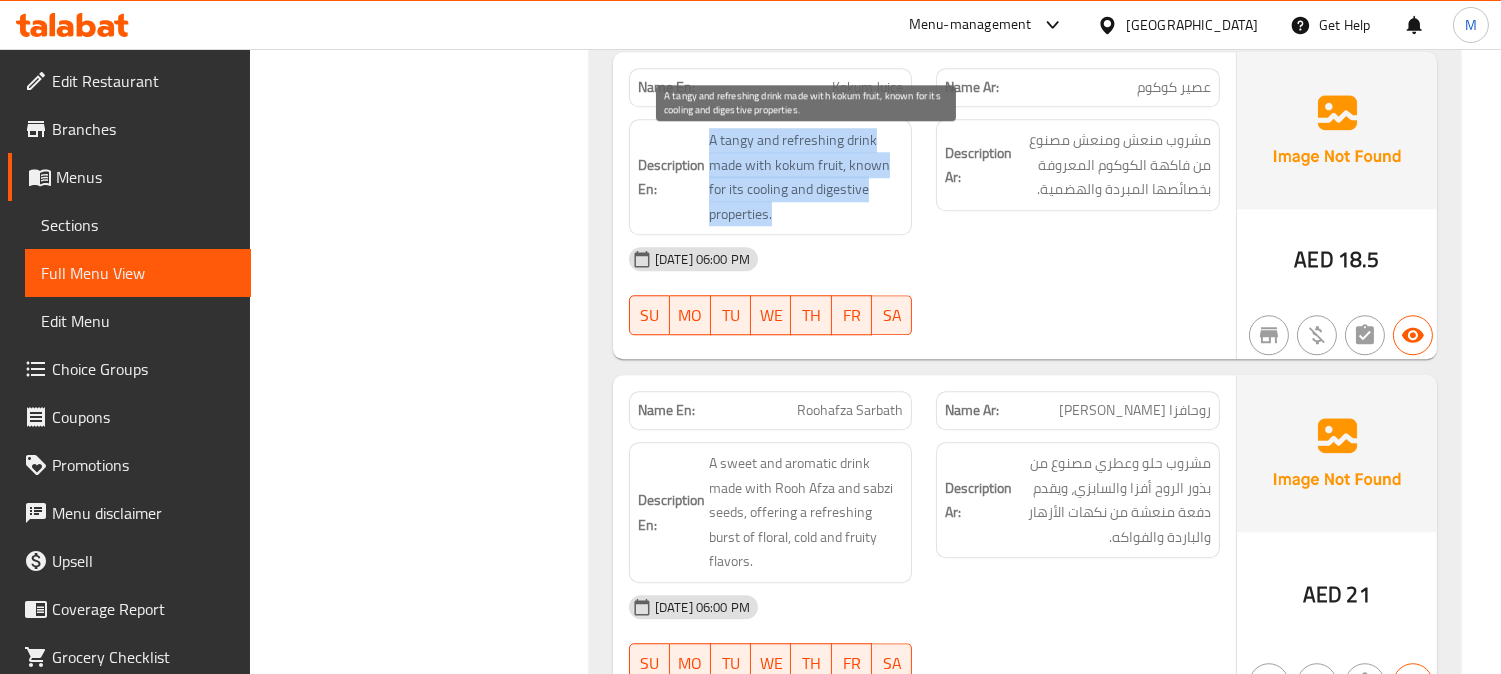 click on "A tangy and refreshing drink made with kokum fruit, known for its cooling and digestive properties." at bounding box center [806, 177] 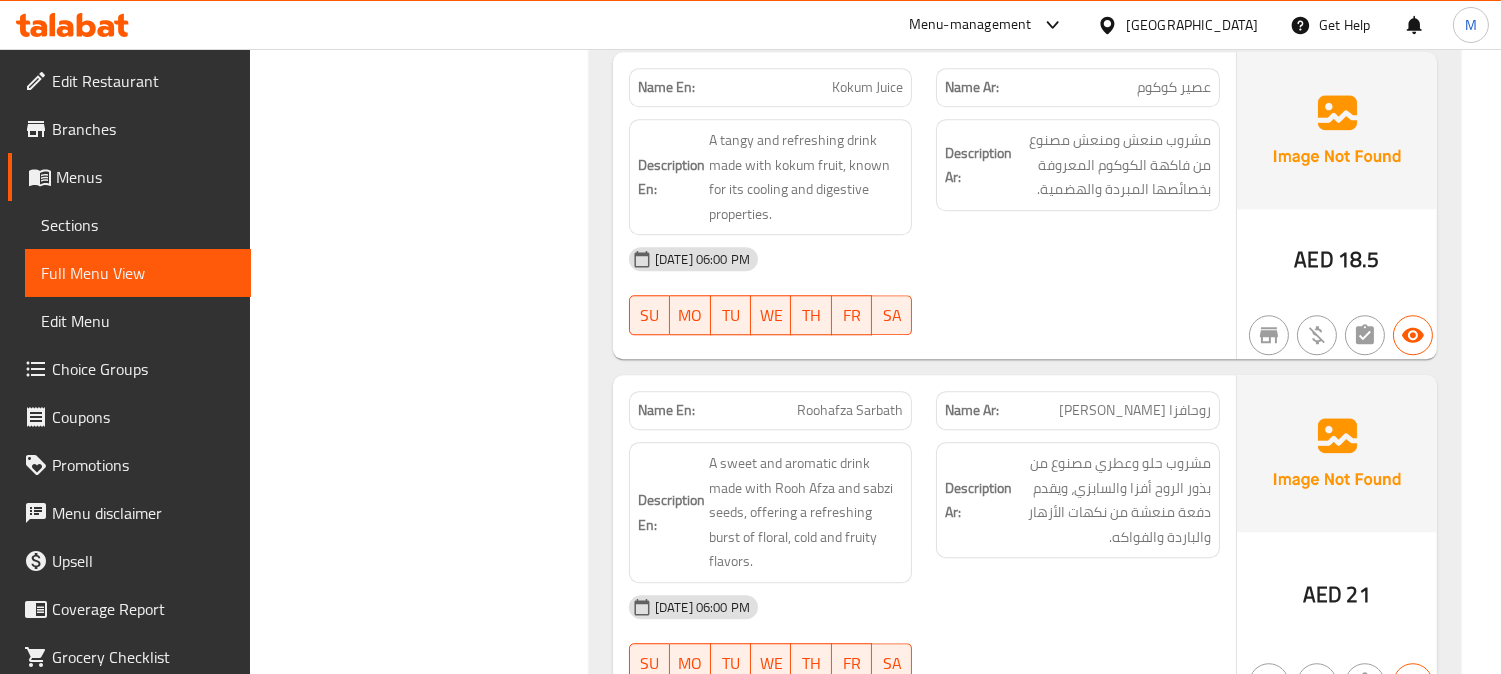 click on "[DATE] 06:00 PM" at bounding box center (924, 259) 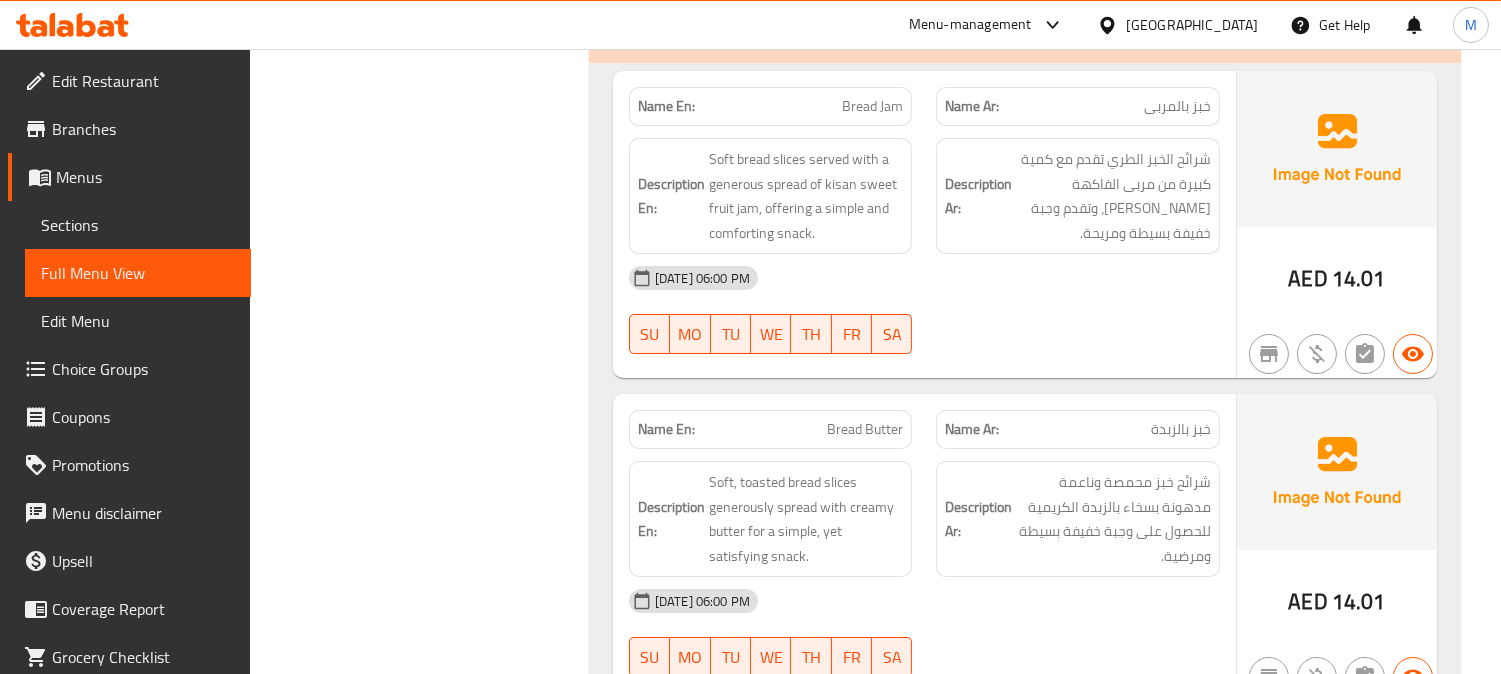 scroll, scrollTop: 13353, scrollLeft: 0, axis: vertical 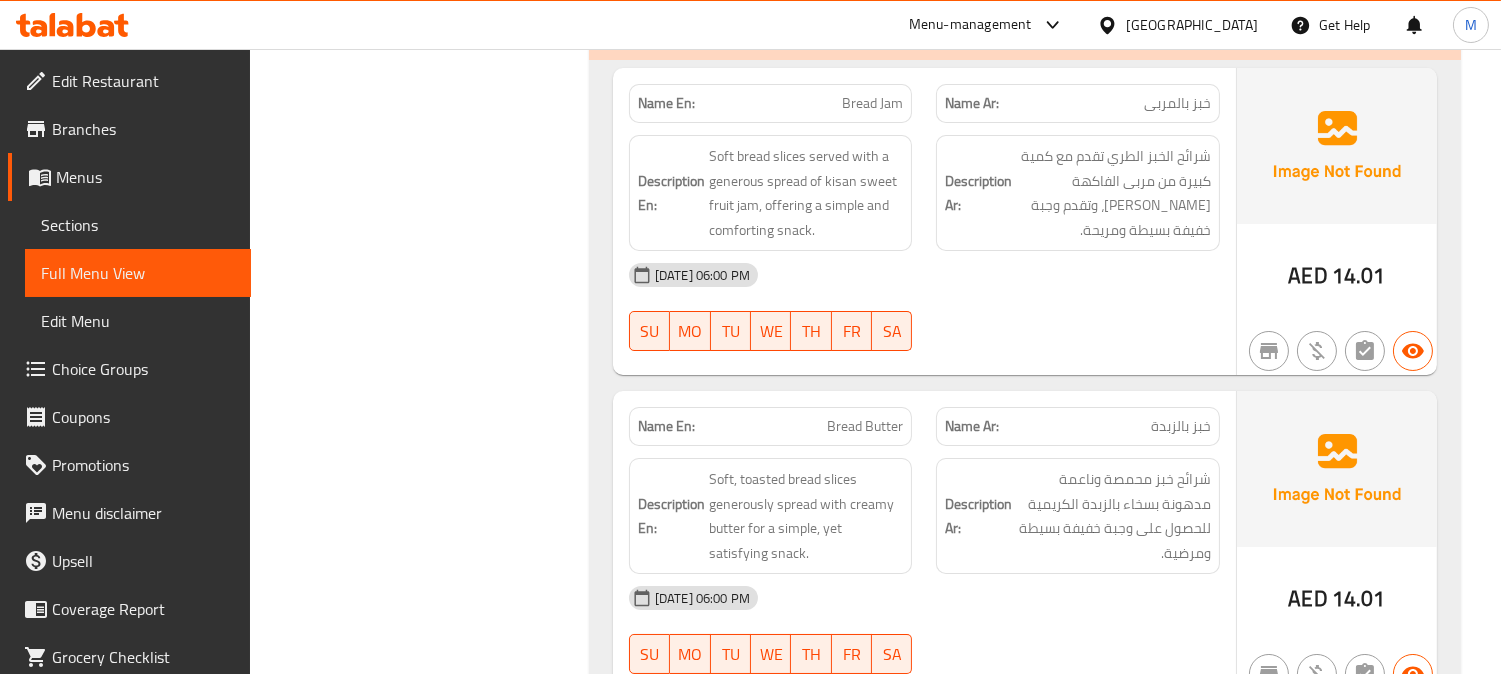 click on "[DATE] 06:00 PM" at bounding box center [924, -12053] 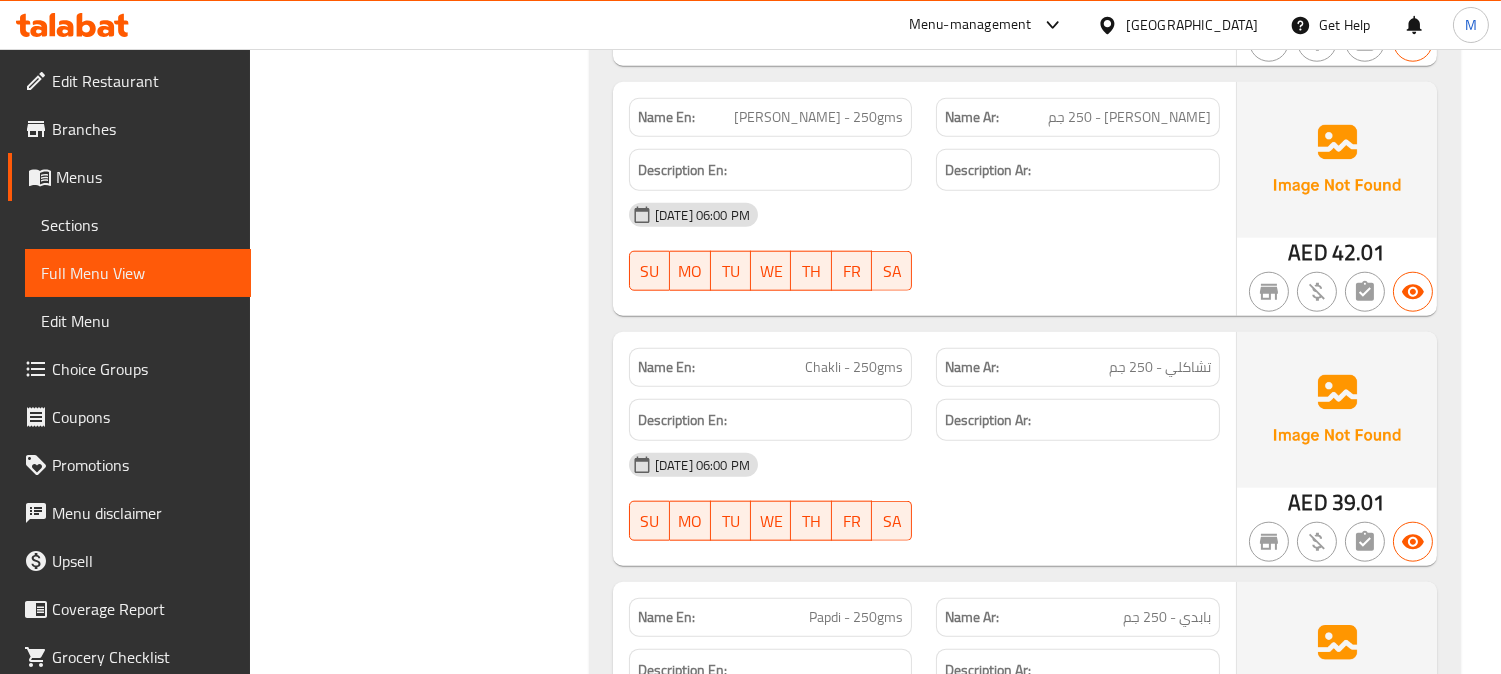 scroll, scrollTop: 17397, scrollLeft: 0, axis: vertical 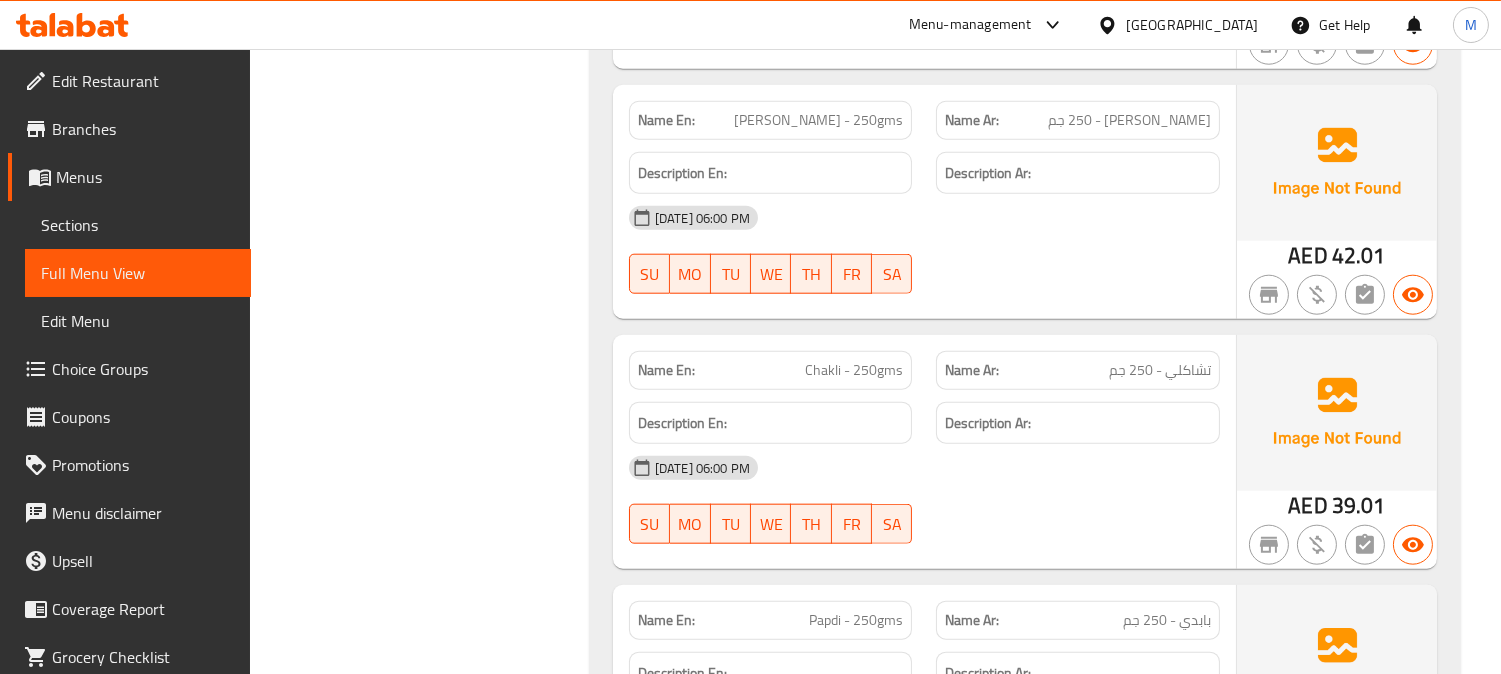 click on "Name En: Besan Laddoo - 6pcs Name Ar: بيسان لادو - 6 قطع Description En: Description Ar: 13-07-2025 06:00 PM SU MO TU WE TH FR SA AED 32 Name En: Shenga Laddoo - 6pcs Name Ar: شينجا لادو - 6 قطع Description En: Description Ar: 13-07-2025 06:00 PM SU MO TU WE TH FR SA AED 32 Name En: Rava Laddoo - 6pcs Name Ar: رافا لادو - 6 قطع Description En: Description Ar: 13-07-2025 06:00 PM SU MO TU WE TH FR SA AED 28.8 Name En: Till Laddoo - 6pcs Name Ar: تيل لادو - 6 قطع Description En: Description Ar: 13-07-2025 06:00 PM SU MO TU WE TH FR SA AED 28.8 Name En: Dry Fruit Laddoo - 6pcs Name Ar: لادو الفواكه المجففة - 6 قطع Description En: Description Ar: 13-07-2025 06:00 PM SU MO TU WE TH FR SA AED 38.4 Name En: Ragi Laddoo - 6pcs Name Ar: راجي لادو - 6 قطع Description En: Description Ar: 13-07-2025 06:00 PM SU MO TU WE TH FR SA AED 38.4 Name En: Murmura Laddoo - 6pcs Name Ar: مورمورا لادو - 6 قطع Description En: Description Ar: SU" at bounding box center [1025, -16408] 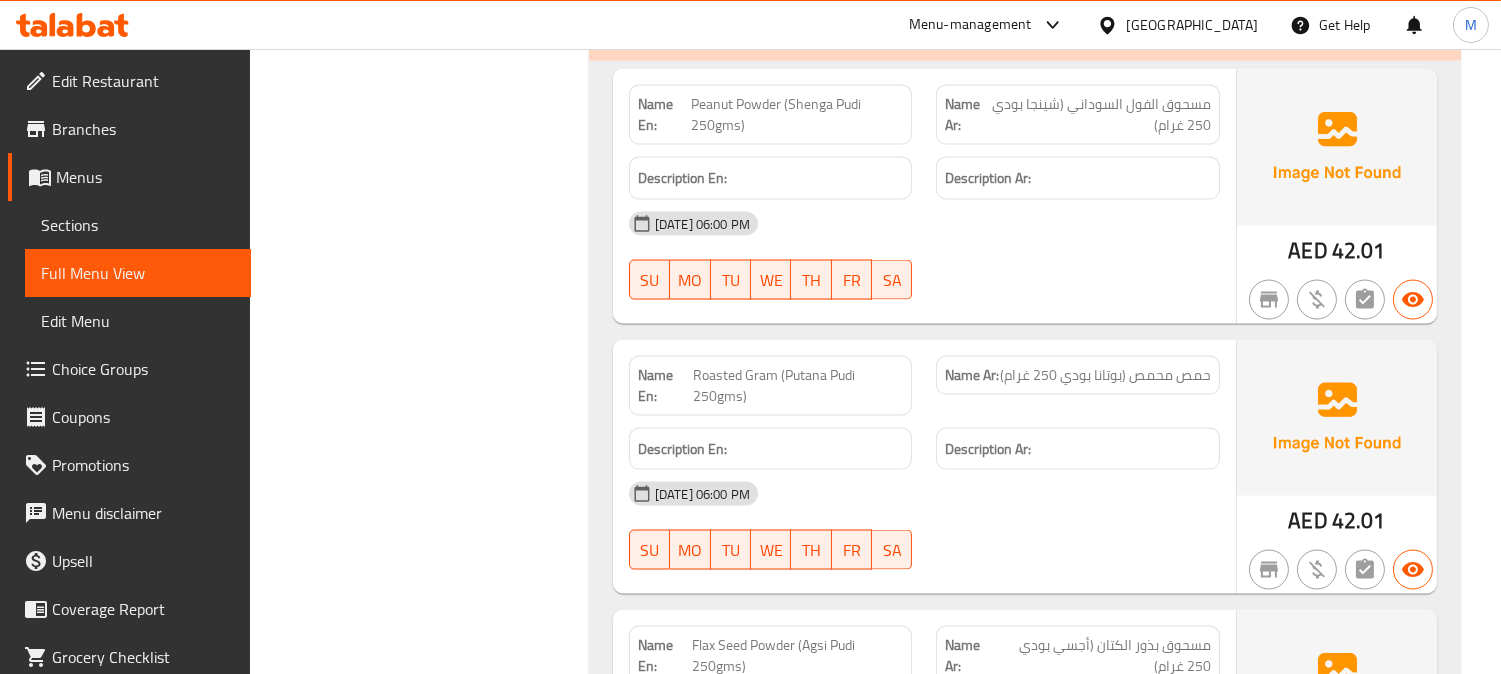 scroll, scrollTop: 19531, scrollLeft: 0, axis: vertical 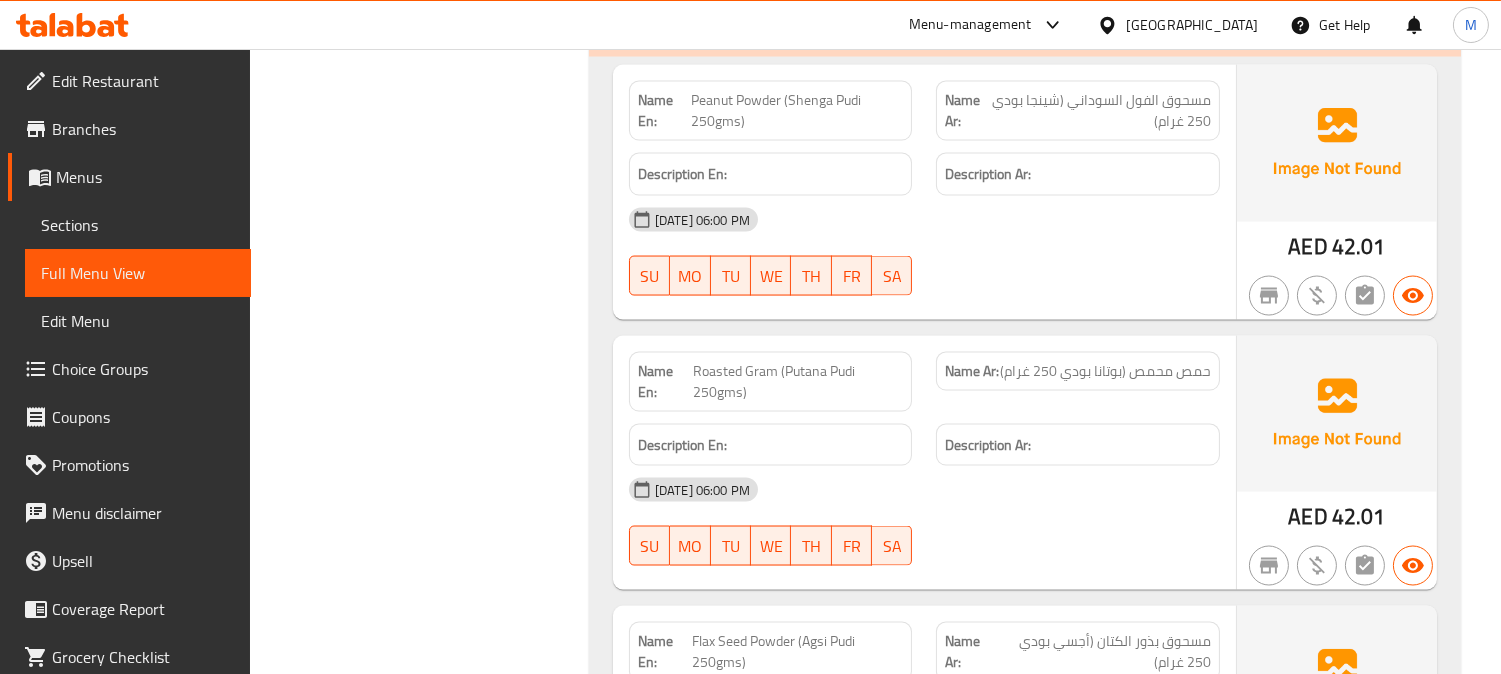 click on "13-07-2025 06:00 PM SU MO TU WE TH FR SA" at bounding box center [924, -18199] 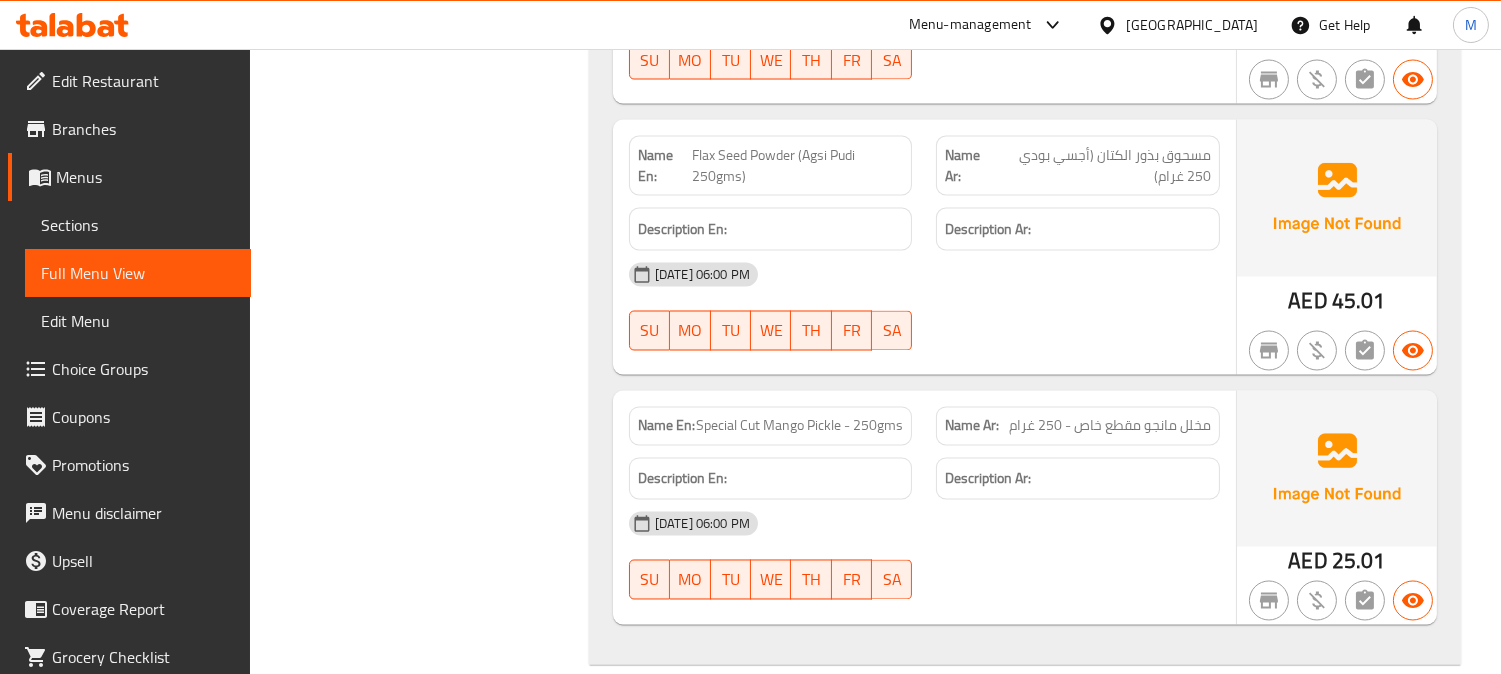scroll, scrollTop: 20064, scrollLeft: 0, axis: vertical 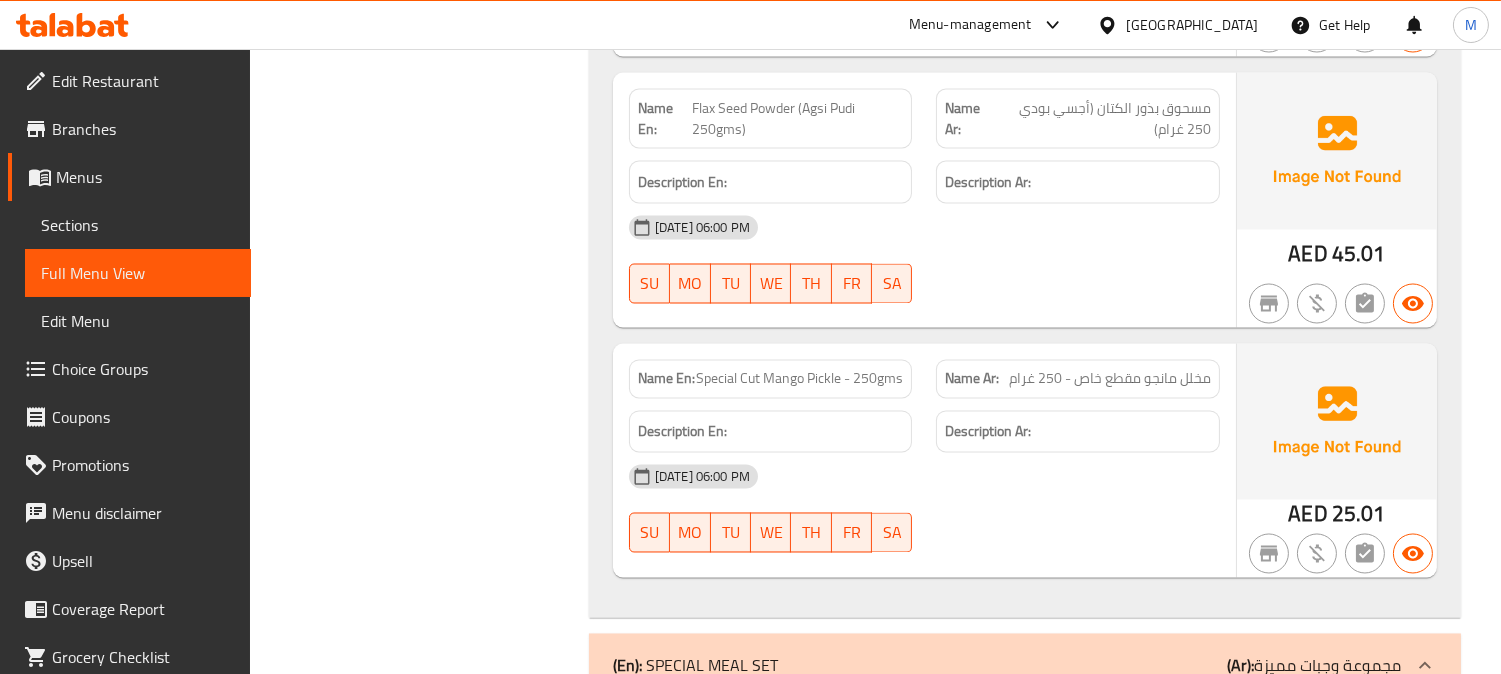 click on "Filter Branches Branches Popular filters Free items Branch specific items Has choices Upsell items Availability filters Available Not available View filters Collapse sections Collapse categories Collapse Choices" at bounding box center [427, -8669] 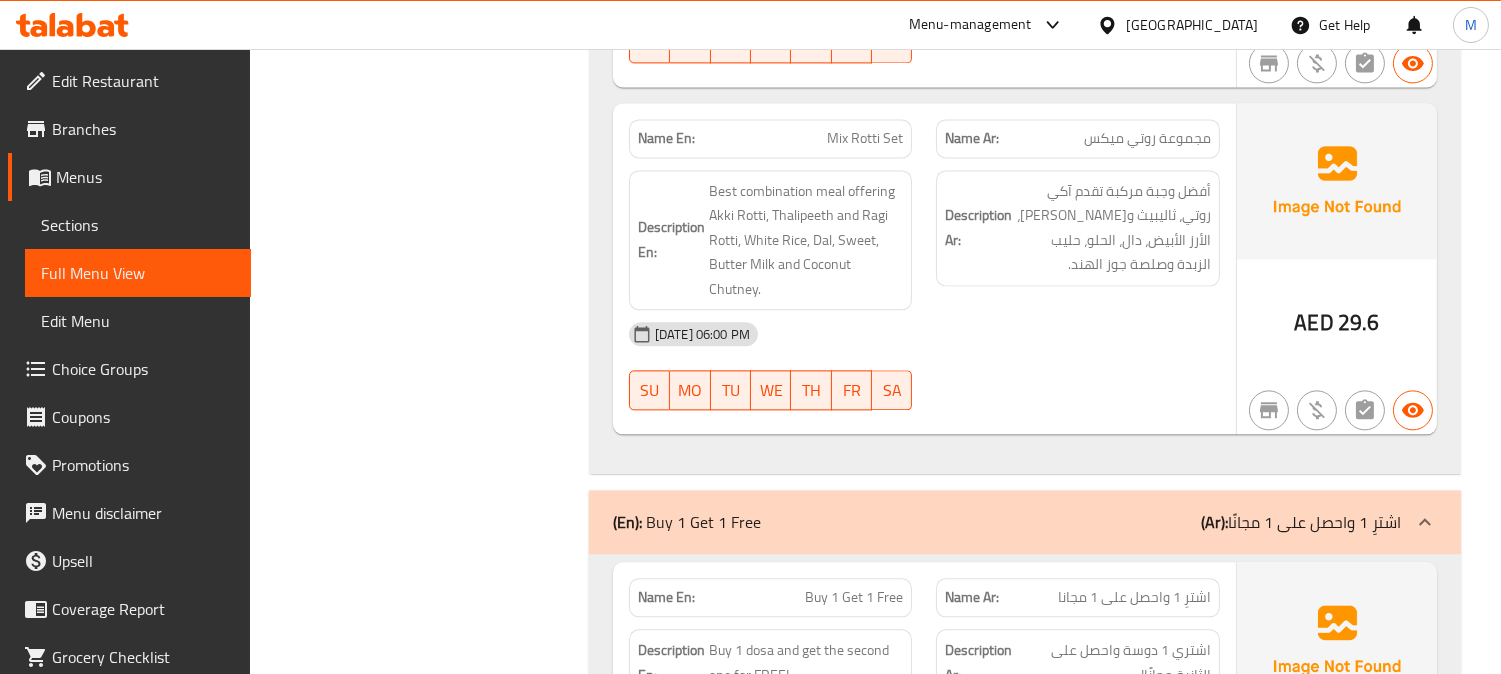 scroll, scrollTop: 21664, scrollLeft: 0, axis: vertical 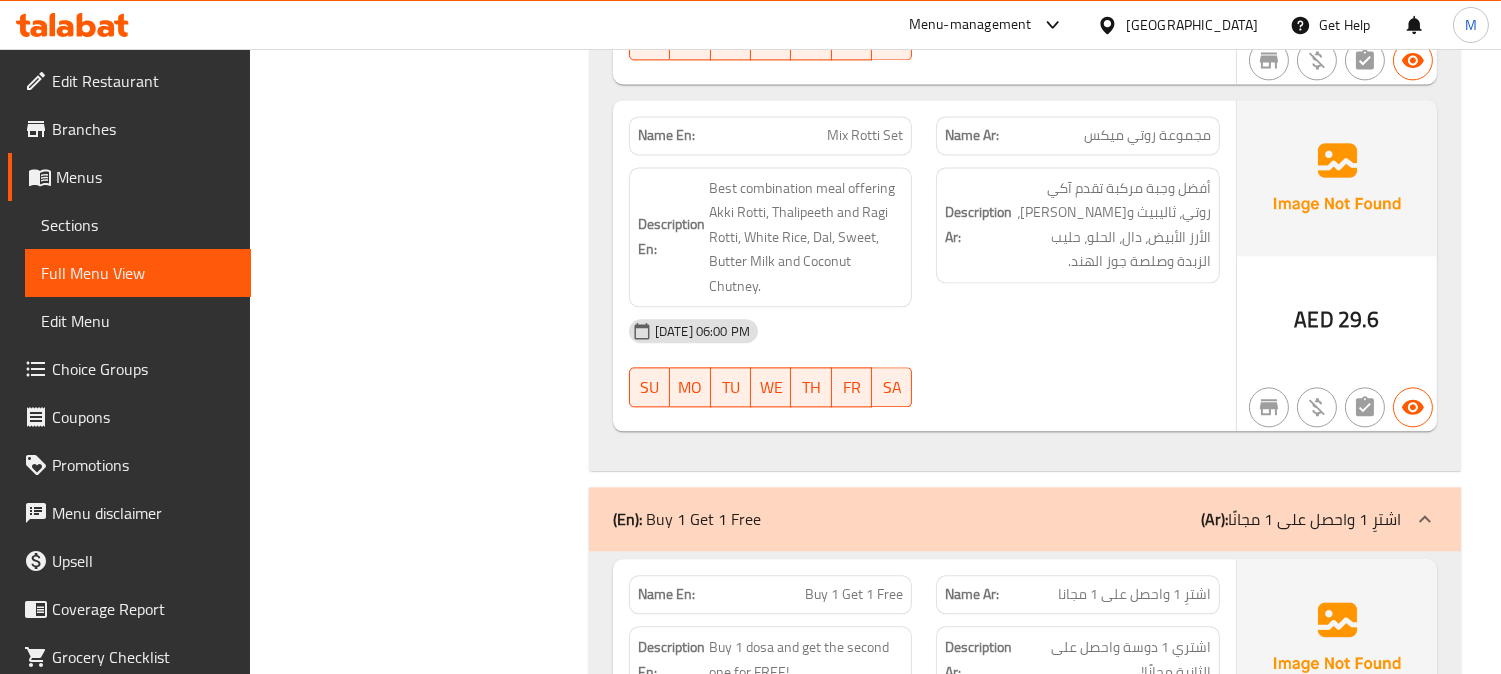 click on "[DATE] 06:00 PM" at bounding box center (924, -19374) 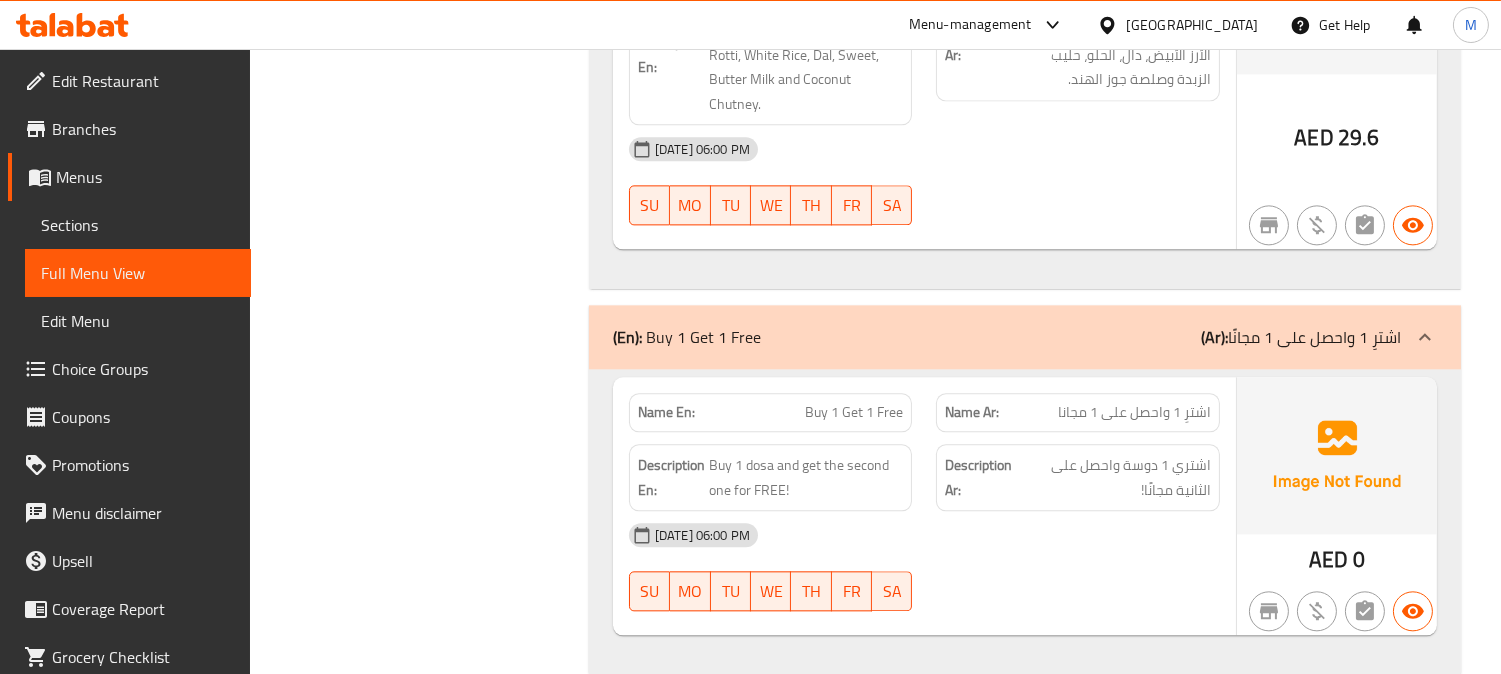 scroll, scrollTop: 21847, scrollLeft: 0, axis: vertical 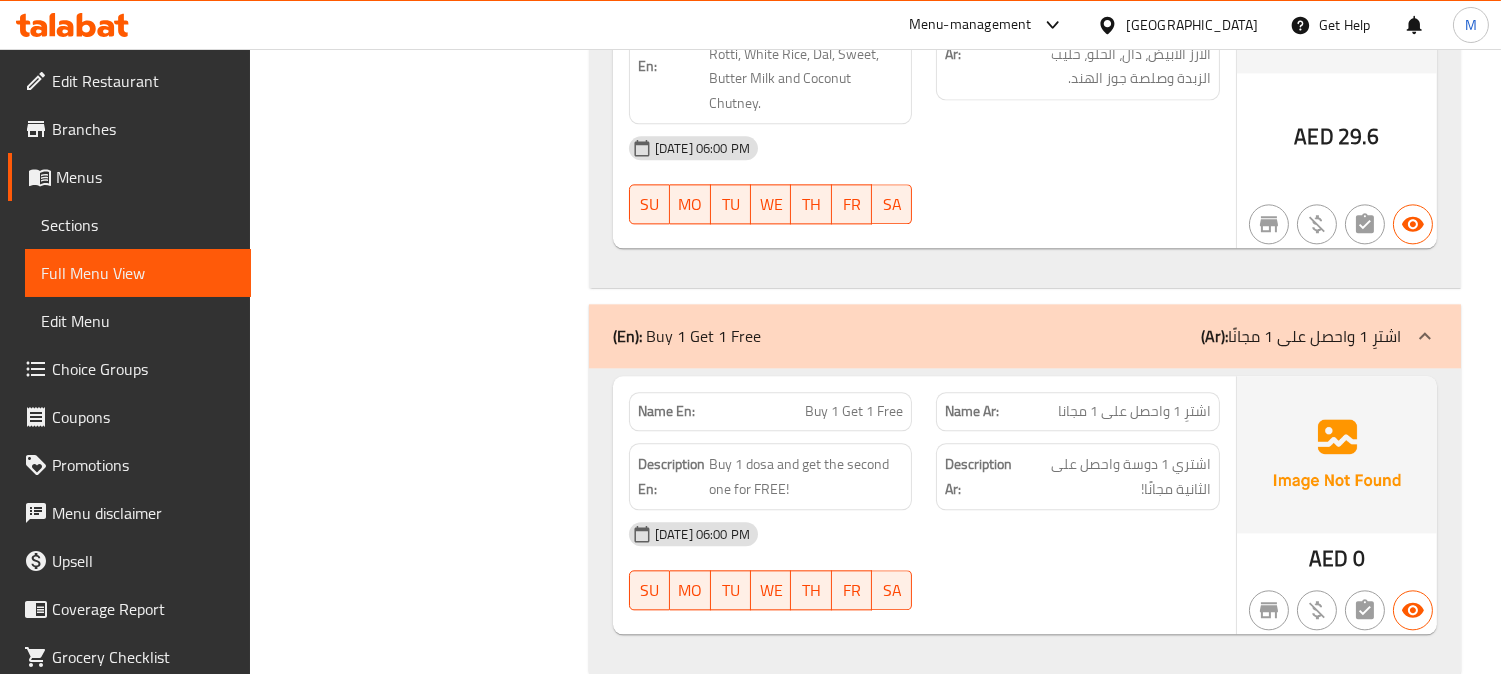 click on "Filter Branches Branches Popular filters Free items Branch specific items Has choices Upsell items Availability filters Available Not available View filters Collapse sections Collapse categories Collapse Choices" at bounding box center (427, -10452) 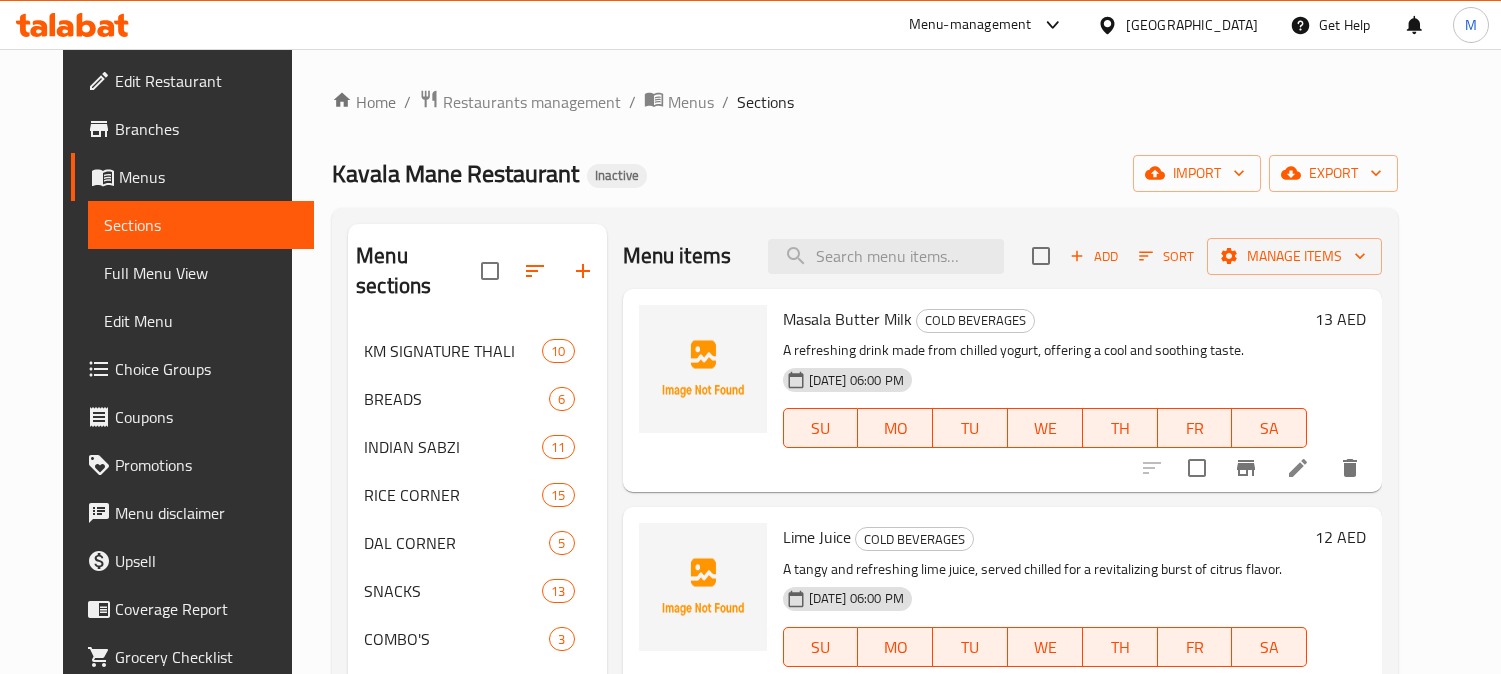 scroll, scrollTop: 0, scrollLeft: 0, axis: both 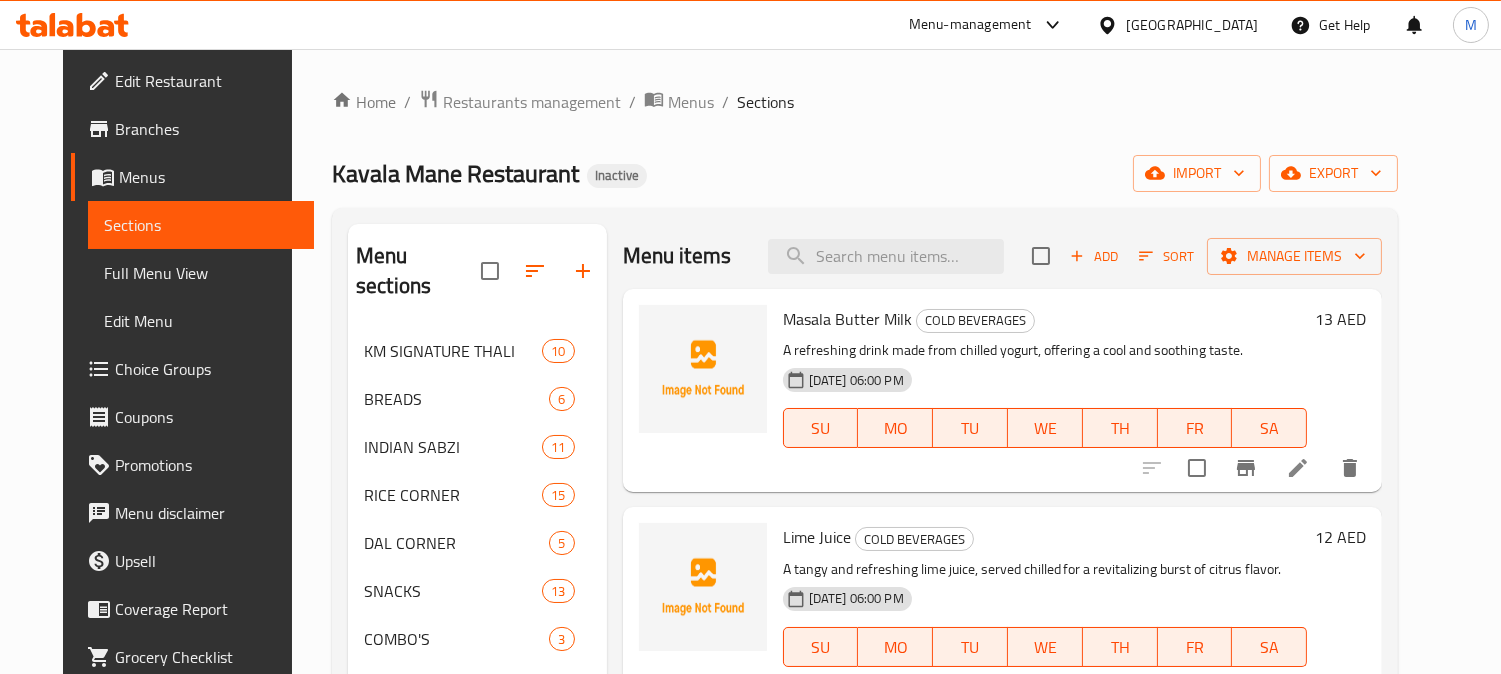 click on "Kavala Mane Restaurant Inactive import export" at bounding box center (865, 173) 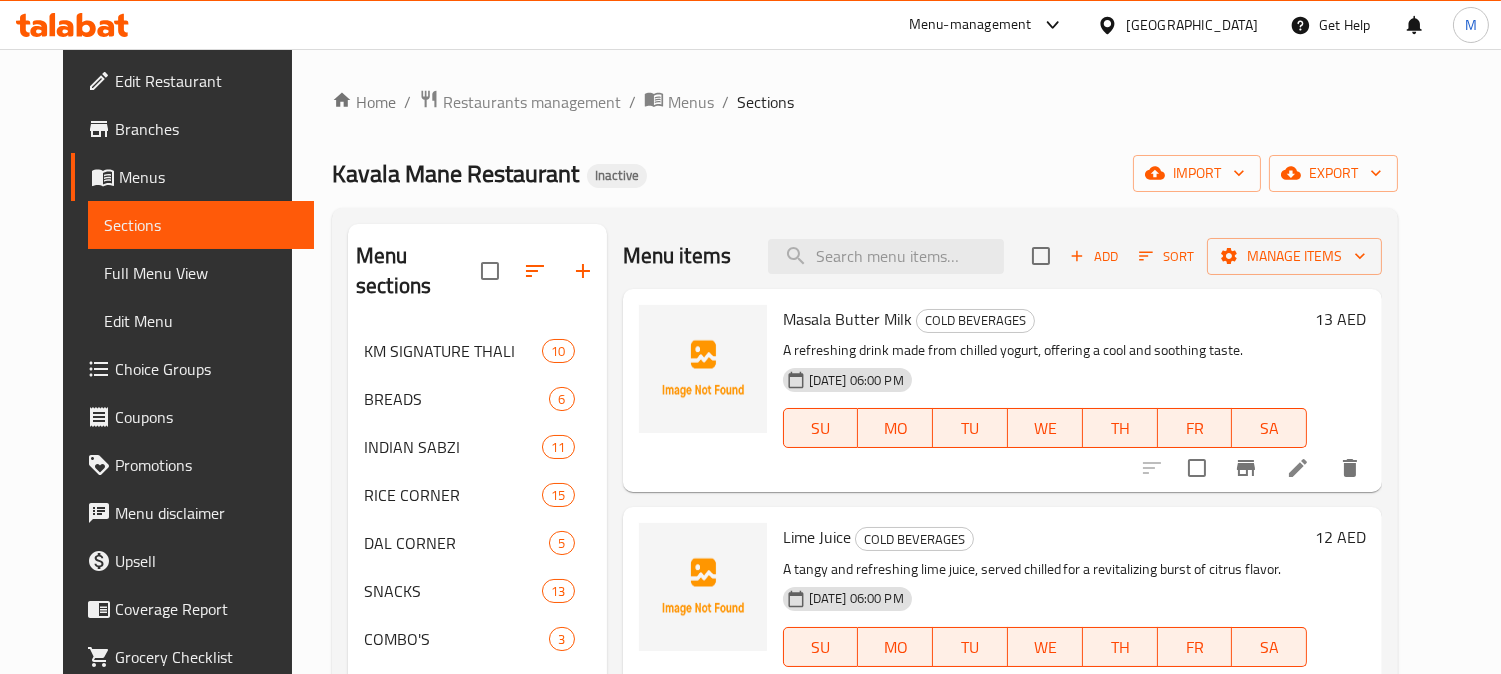 scroll, scrollTop: 783, scrollLeft: 0, axis: vertical 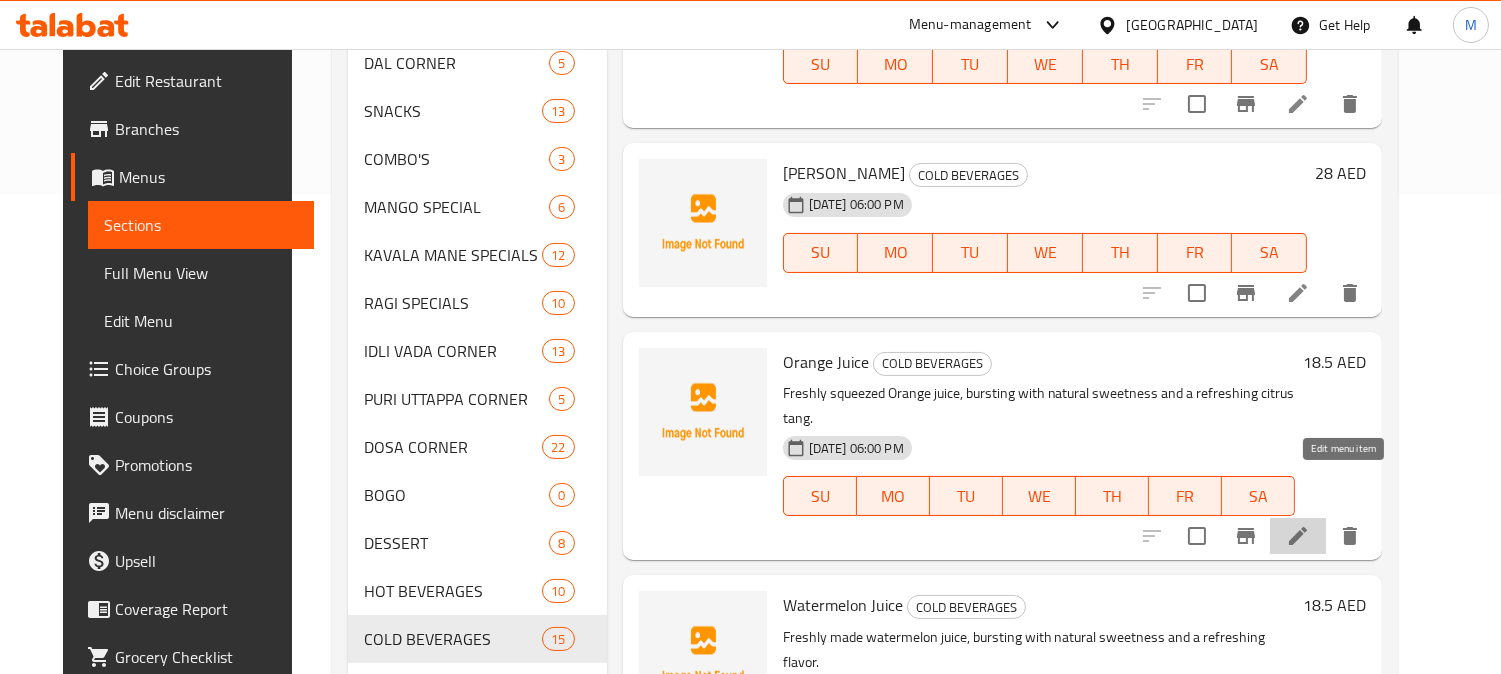 click 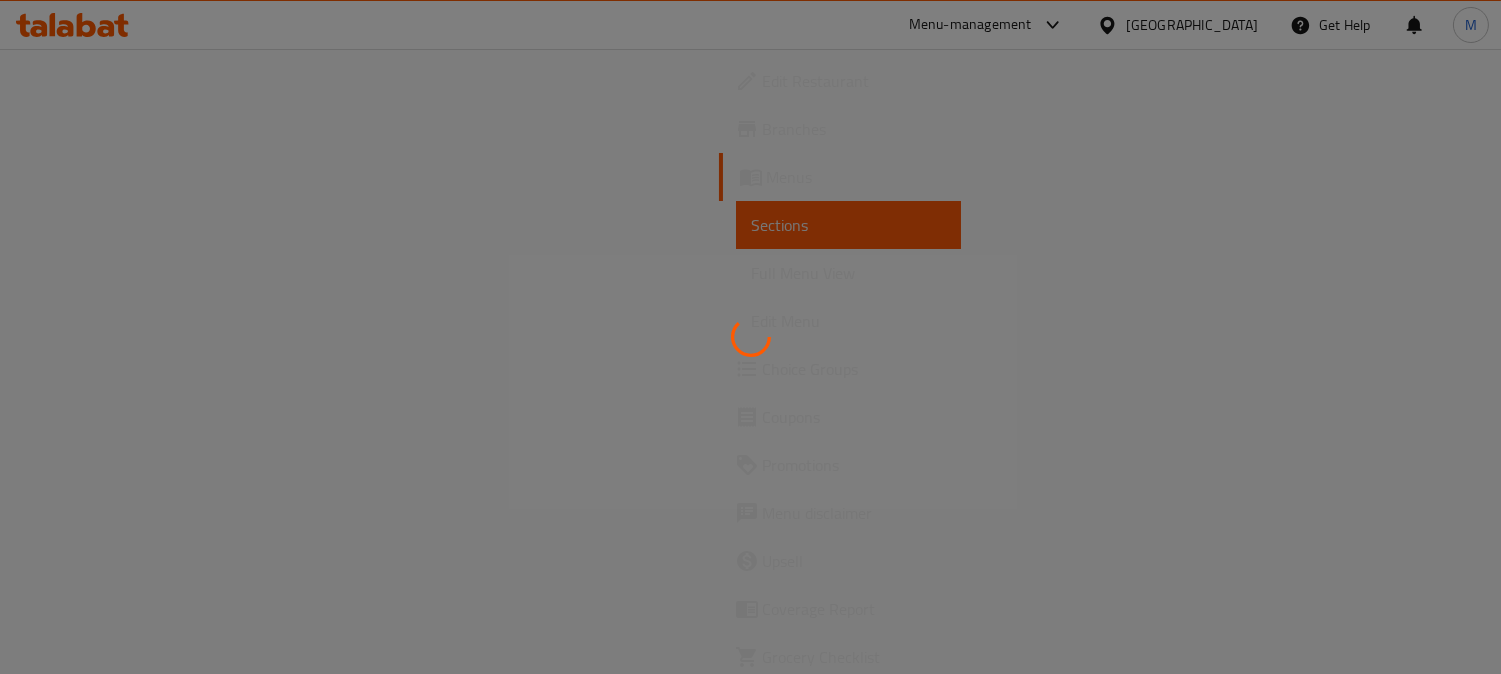 scroll, scrollTop: 0, scrollLeft: 0, axis: both 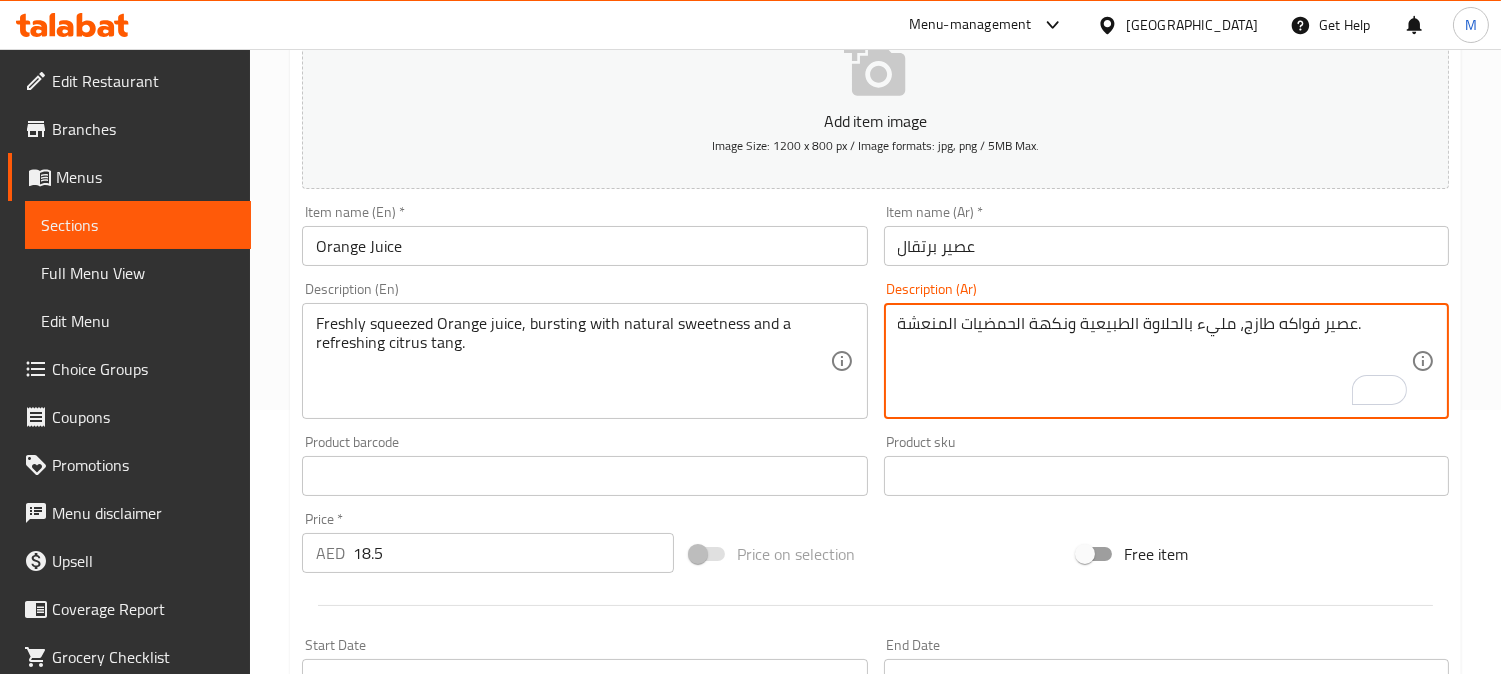 drag, startPoint x: 1312, startPoint y: 325, endPoint x: 1276, endPoint y: 326, distance: 36.013885 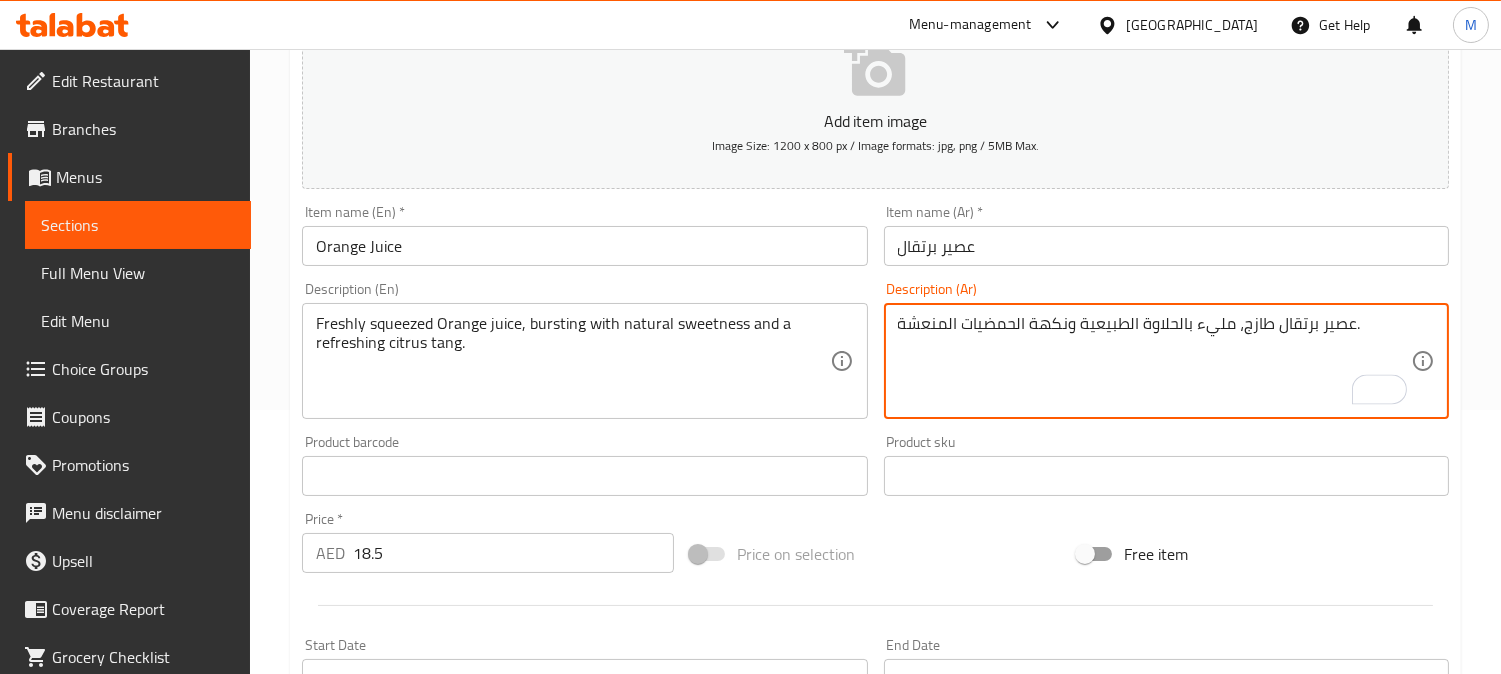type on "عصير برتقال طازج، مليء بالحلاوة الطبيعية ونكهة الحمضيات المنعشة." 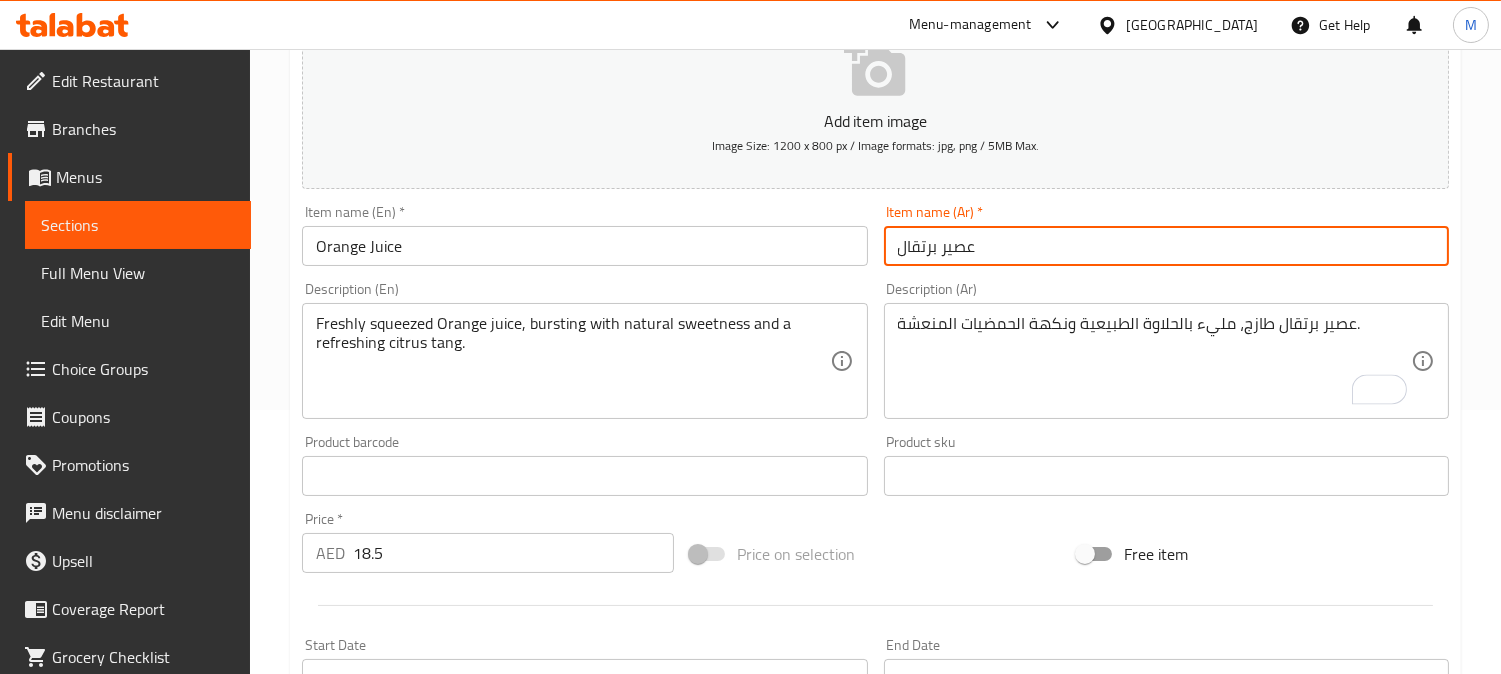 click on "عصير برتقال" at bounding box center [1166, 246] 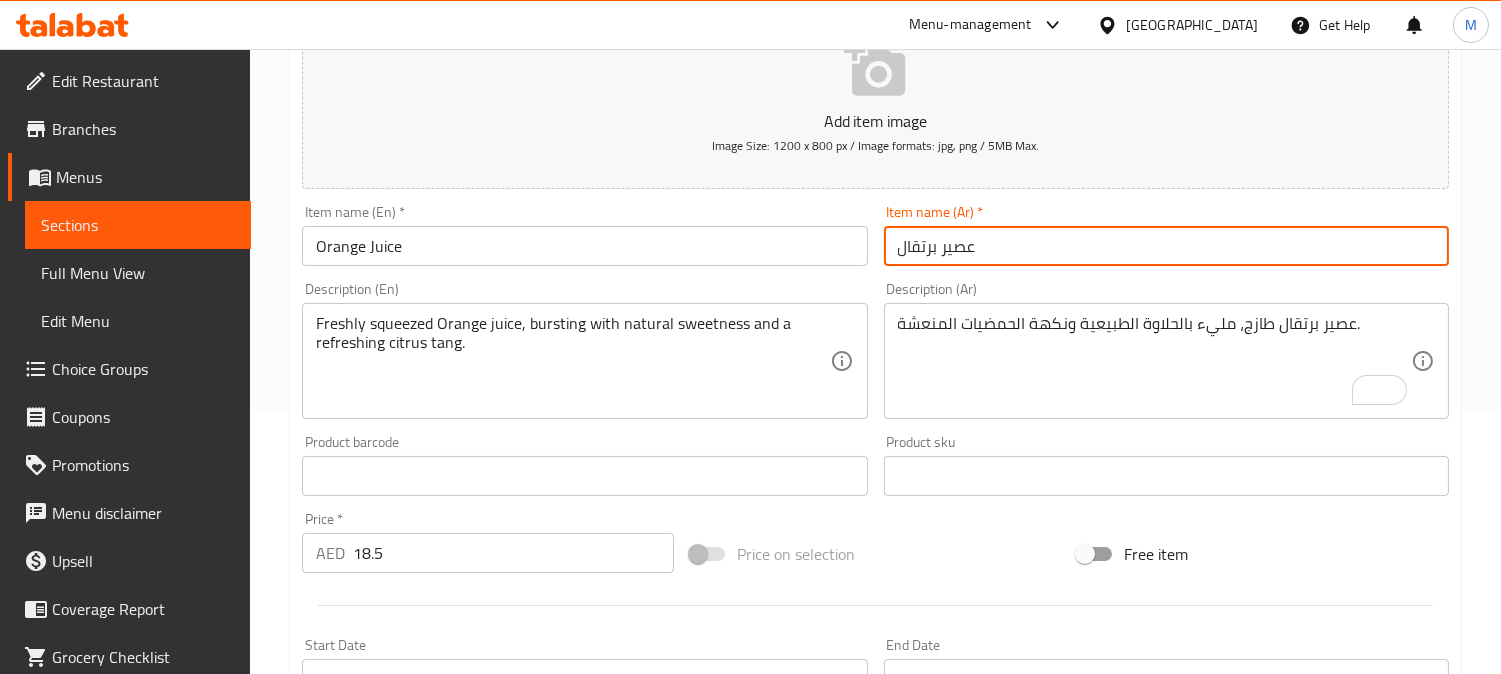 click on "Update" at bounding box center [439, 1062] 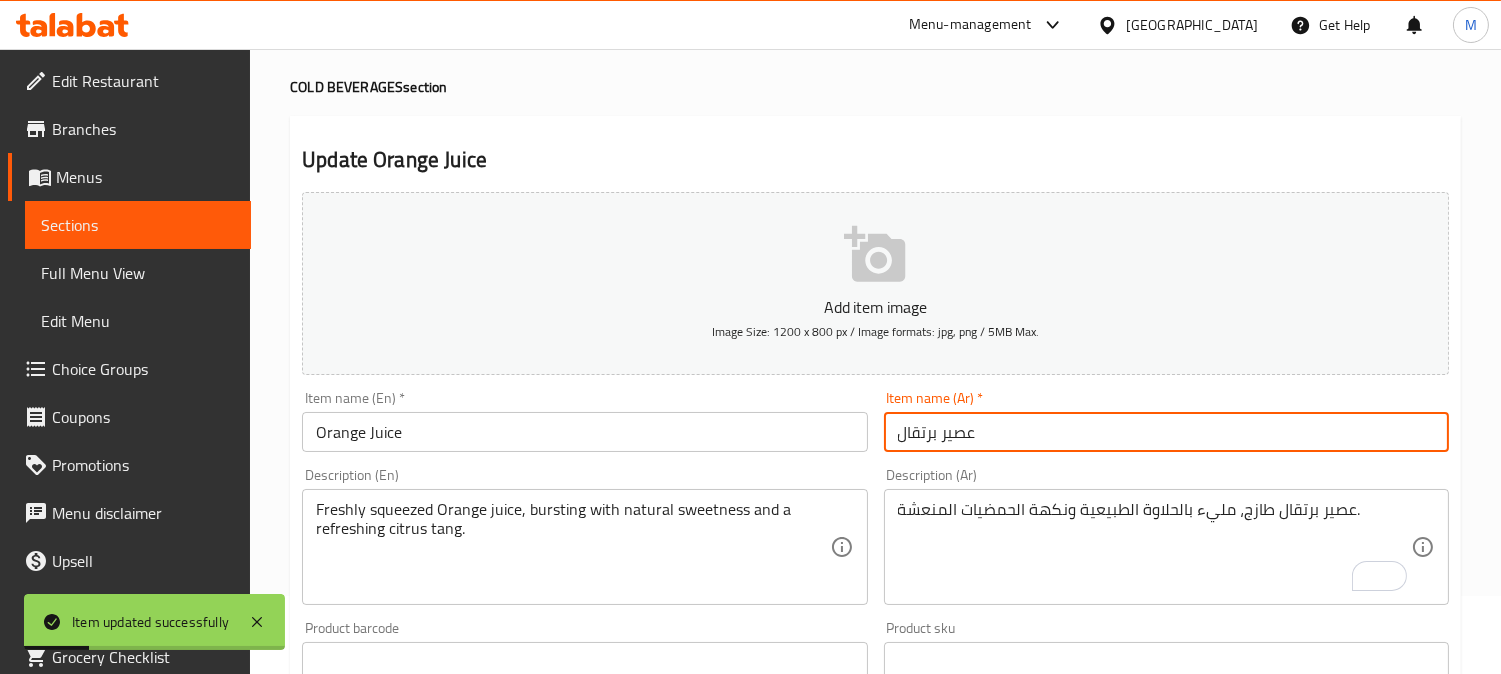 scroll, scrollTop: 0, scrollLeft: 0, axis: both 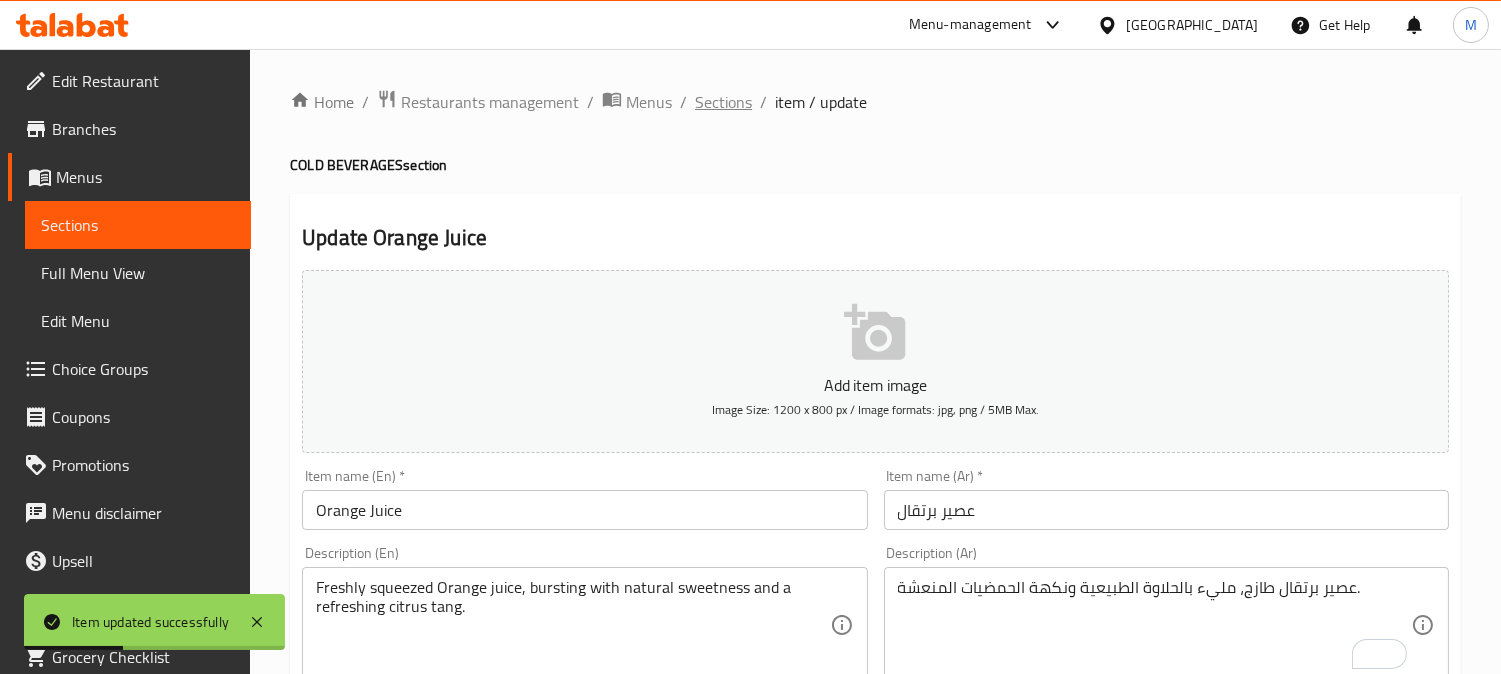 click on "Sections" at bounding box center [723, 102] 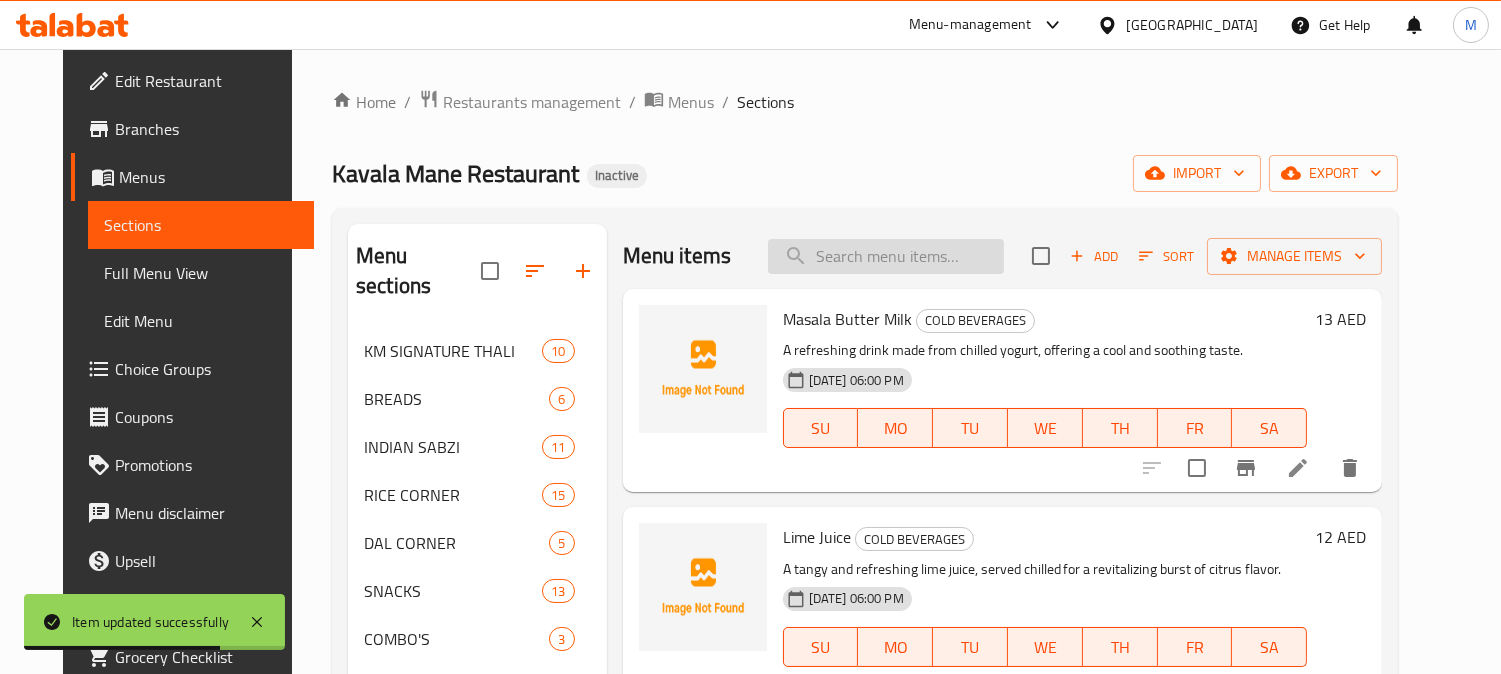 scroll, scrollTop: 480, scrollLeft: 0, axis: vertical 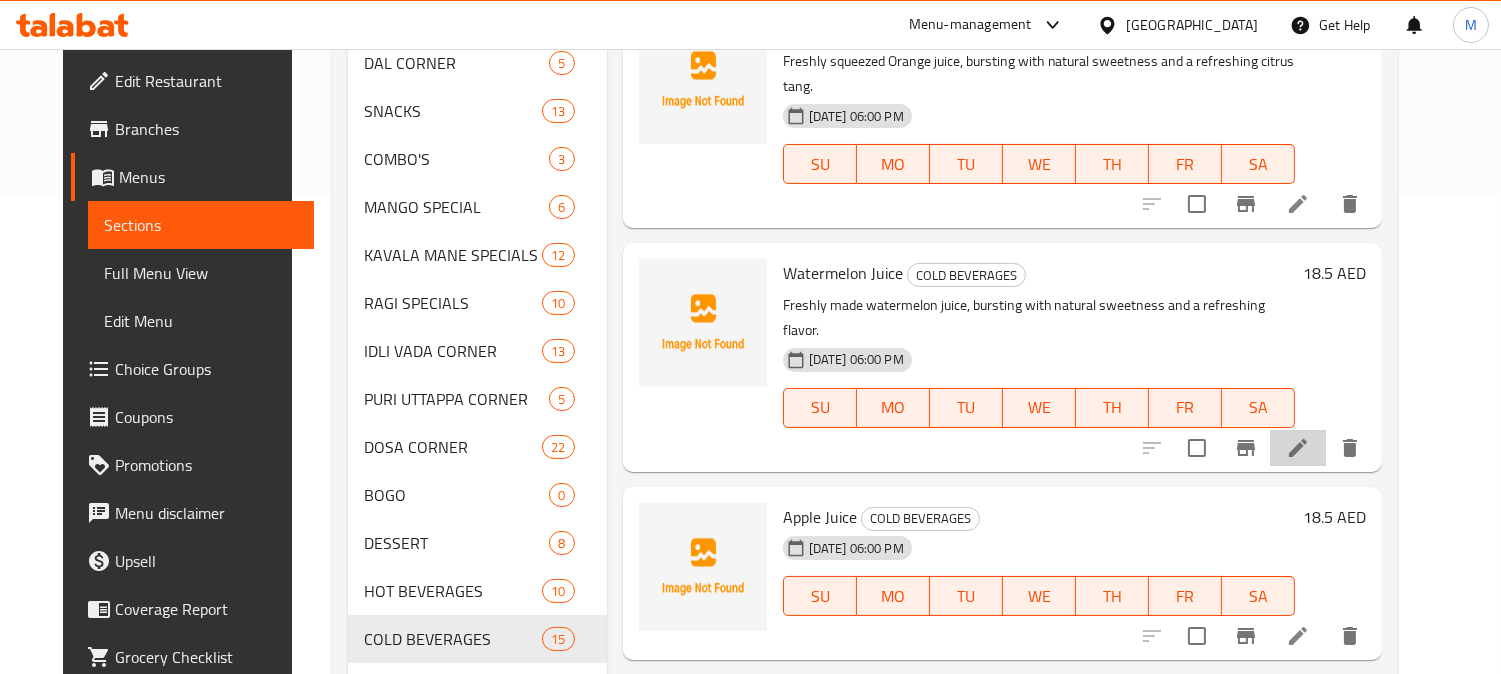 click at bounding box center (1298, 448) 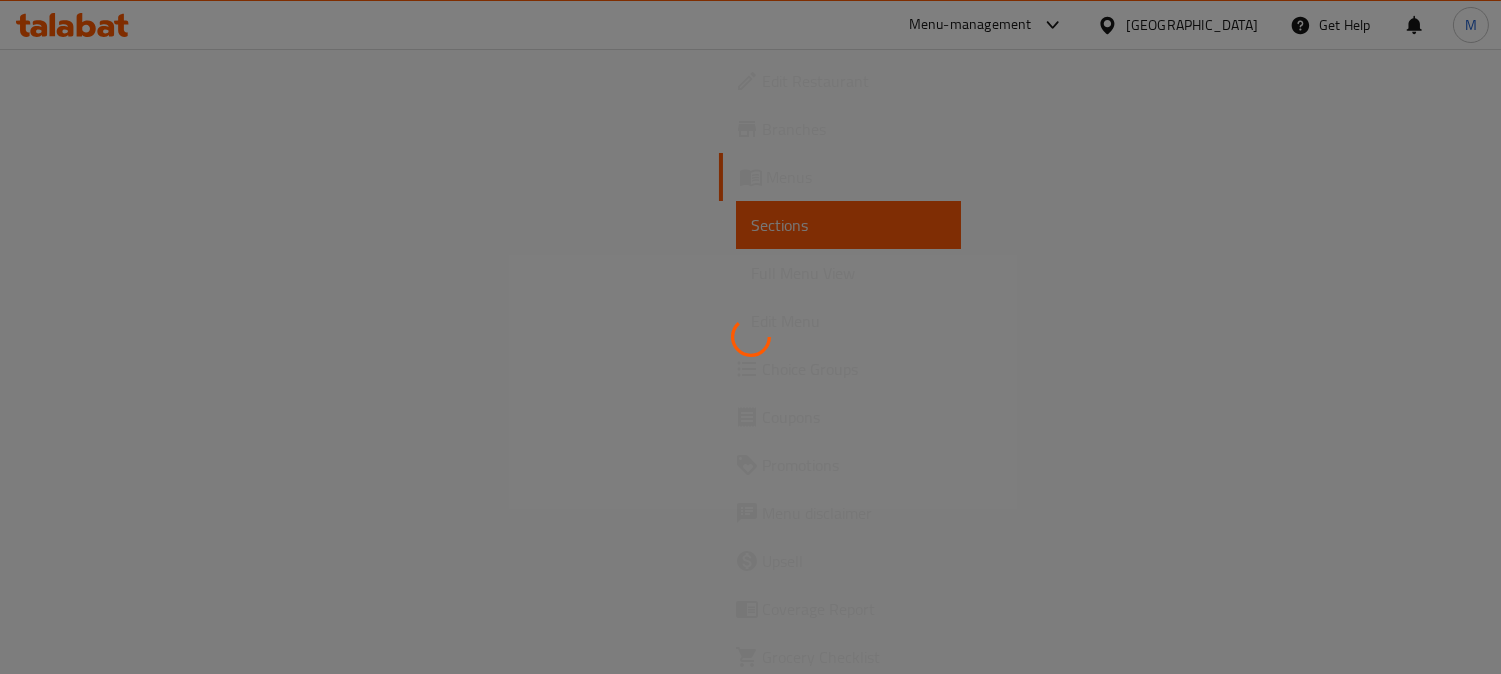 scroll, scrollTop: 0, scrollLeft: 0, axis: both 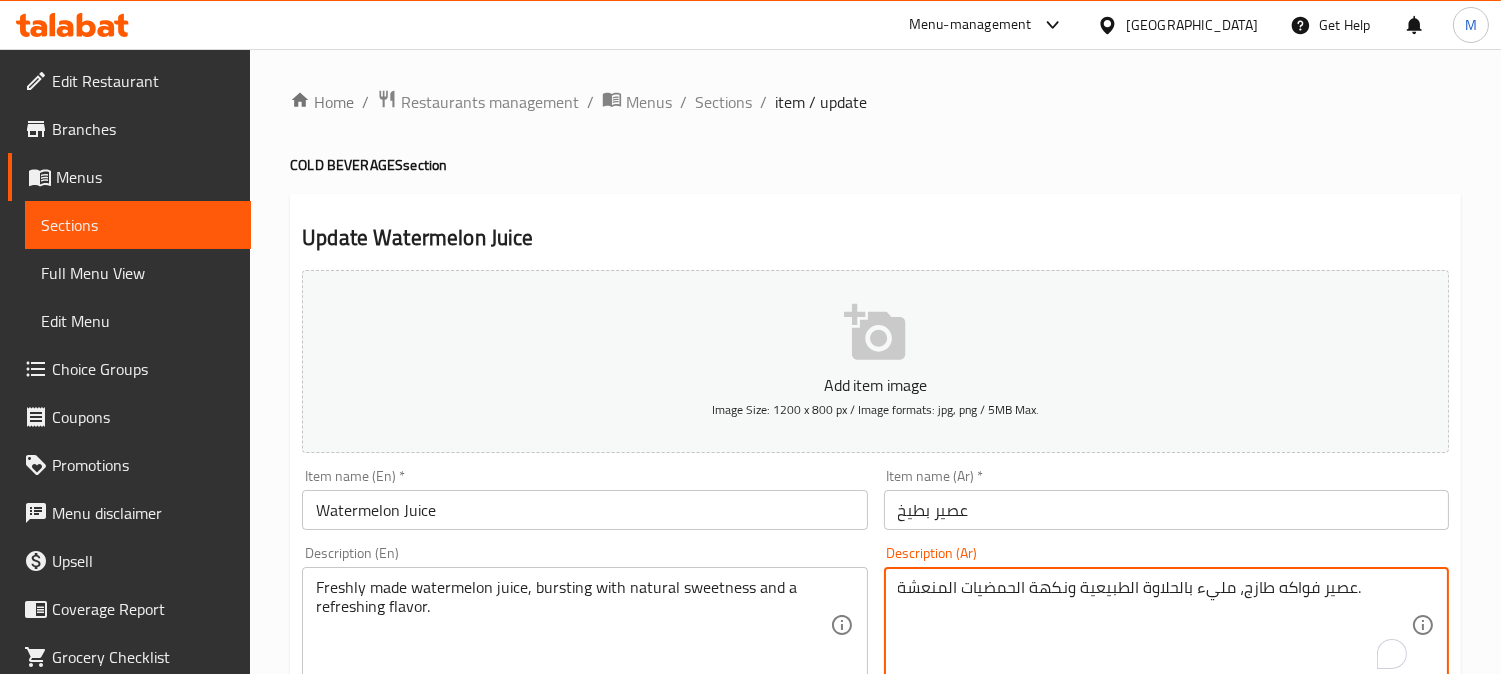 click on "عصير فواكه طازج، مليء بالحلاوة الطبيعية ونكهة الحمضيات المنعشة." at bounding box center [1154, 625] 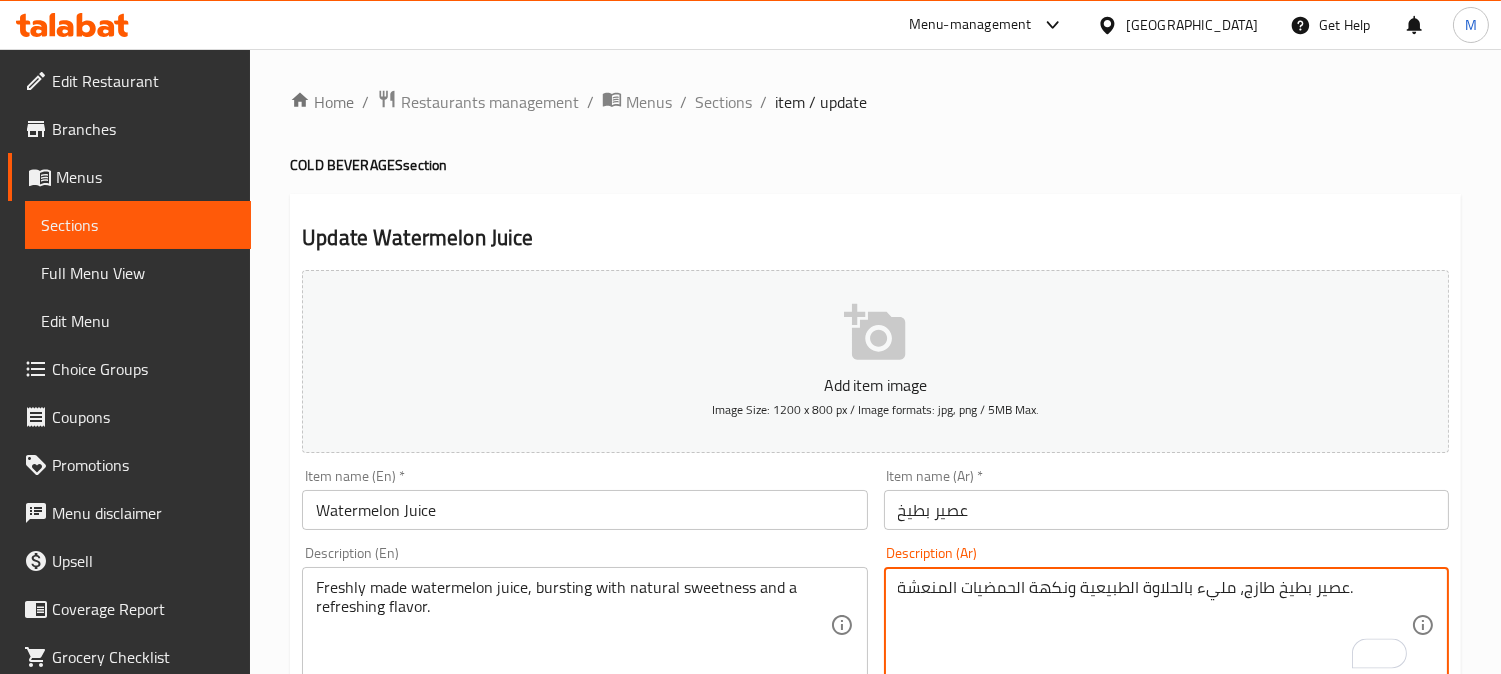 type on "عصير بطيخ طازج، مليء بالحلاوة الطبيعية ونكهة الحمضيات المنعشة." 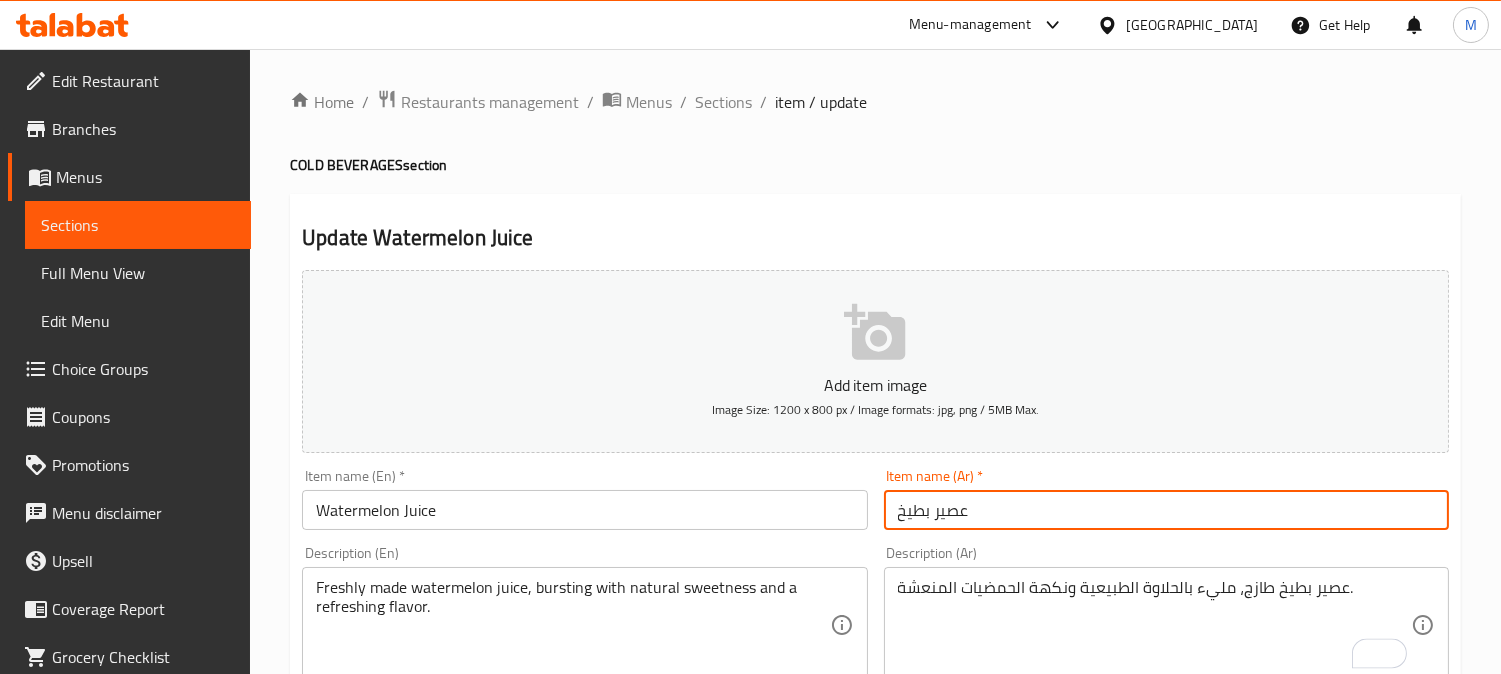 click on "عصير بطيخ" at bounding box center (1166, 510) 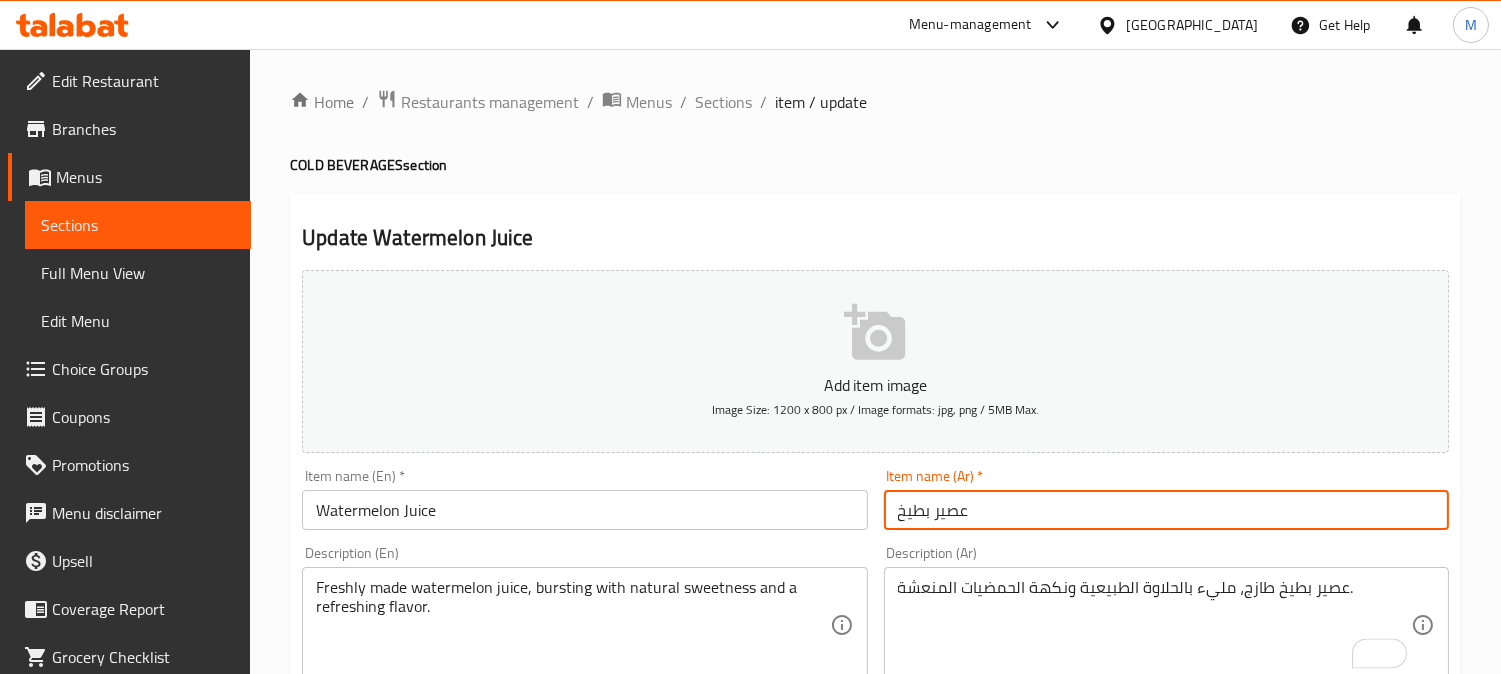 click on "Update" at bounding box center [439, 1326] 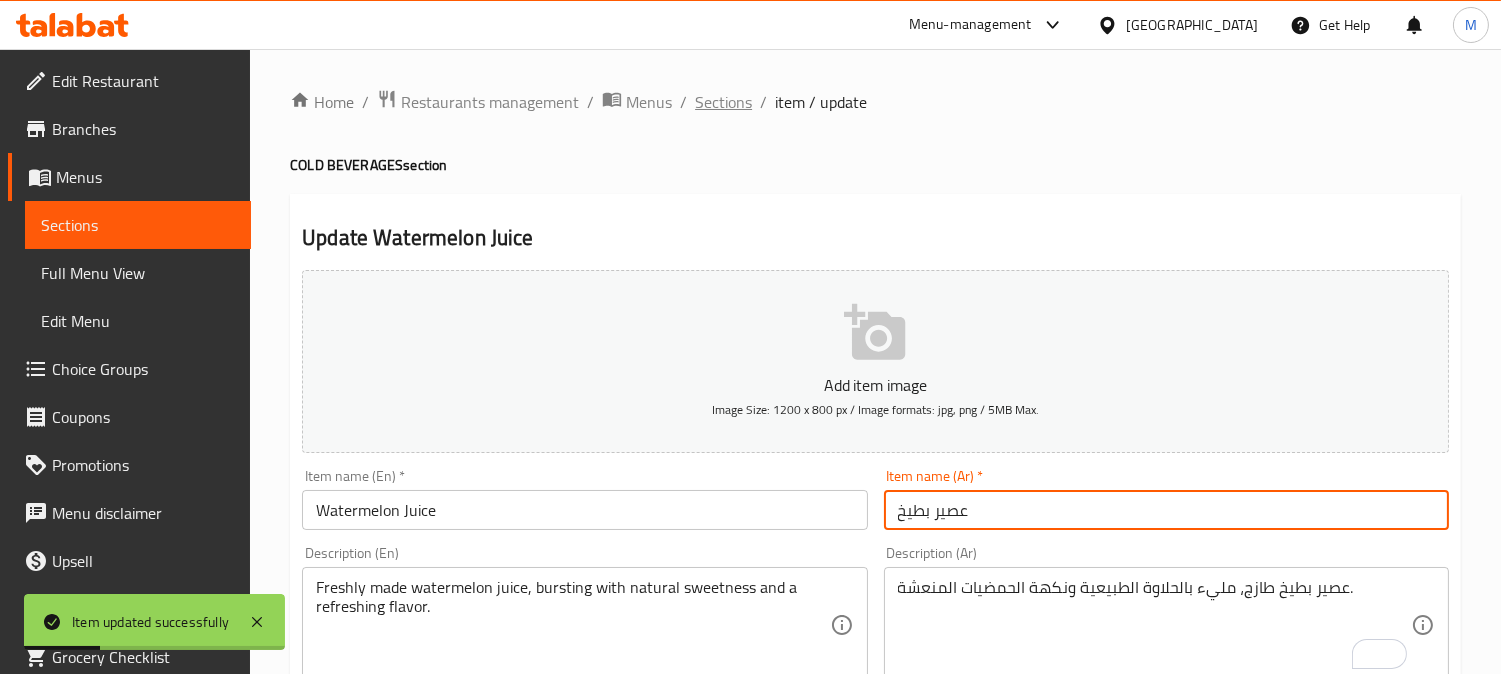 click on "Sections" at bounding box center [723, 102] 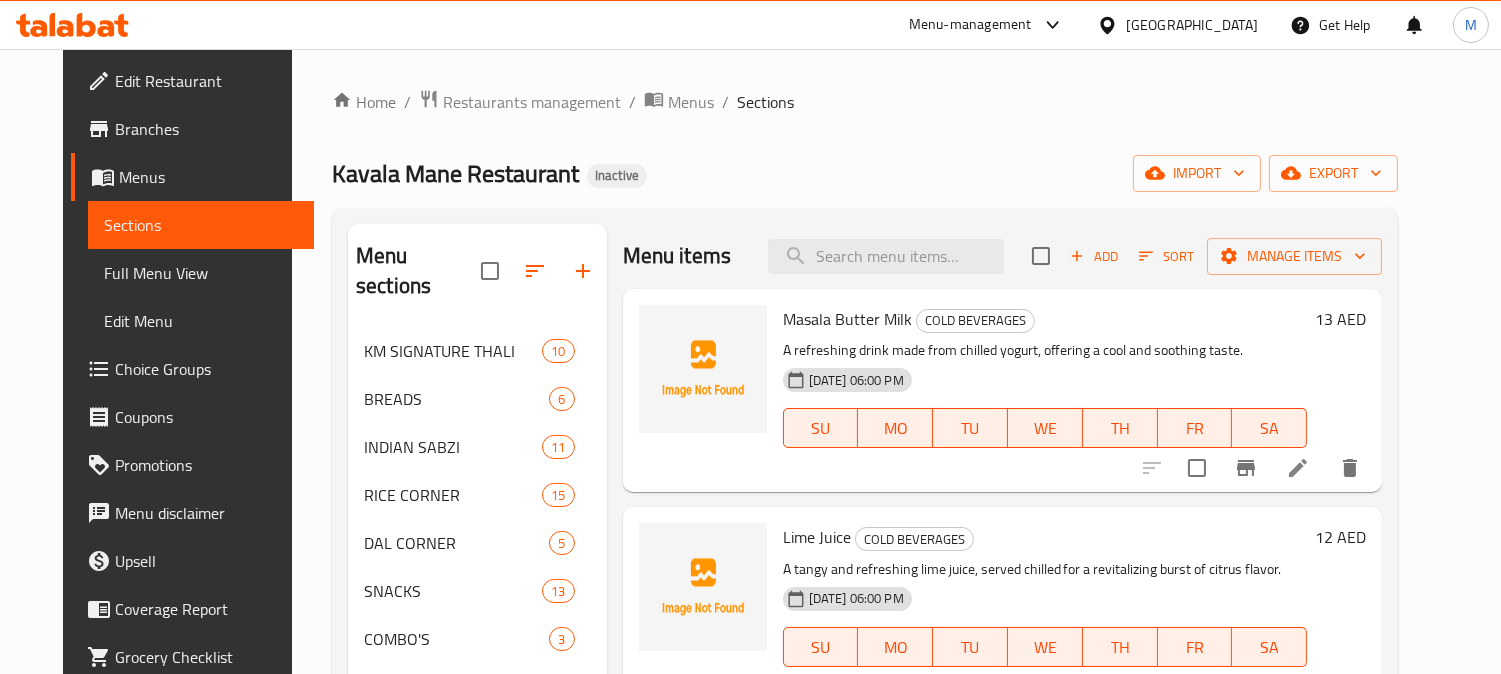 scroll, scrollTop: 1641, scrollLeft: 0, axis: vertical 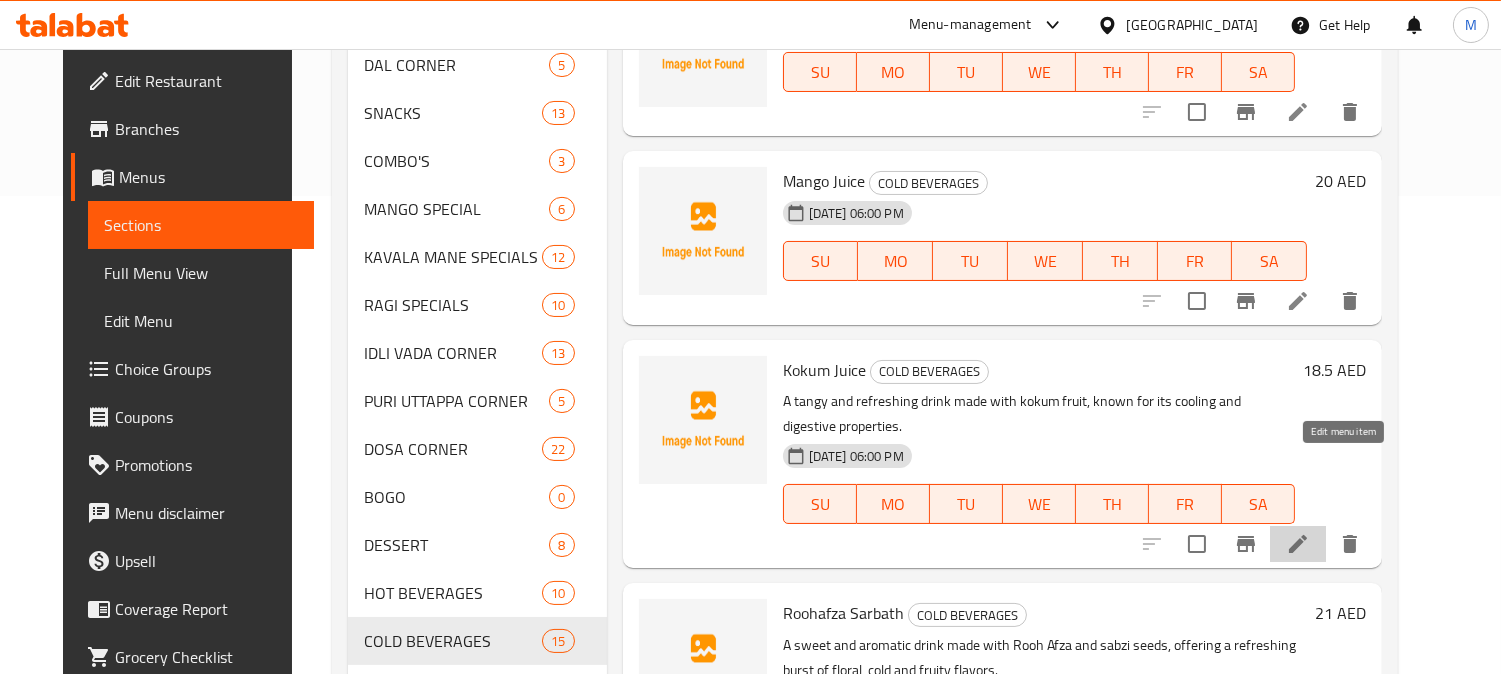 click 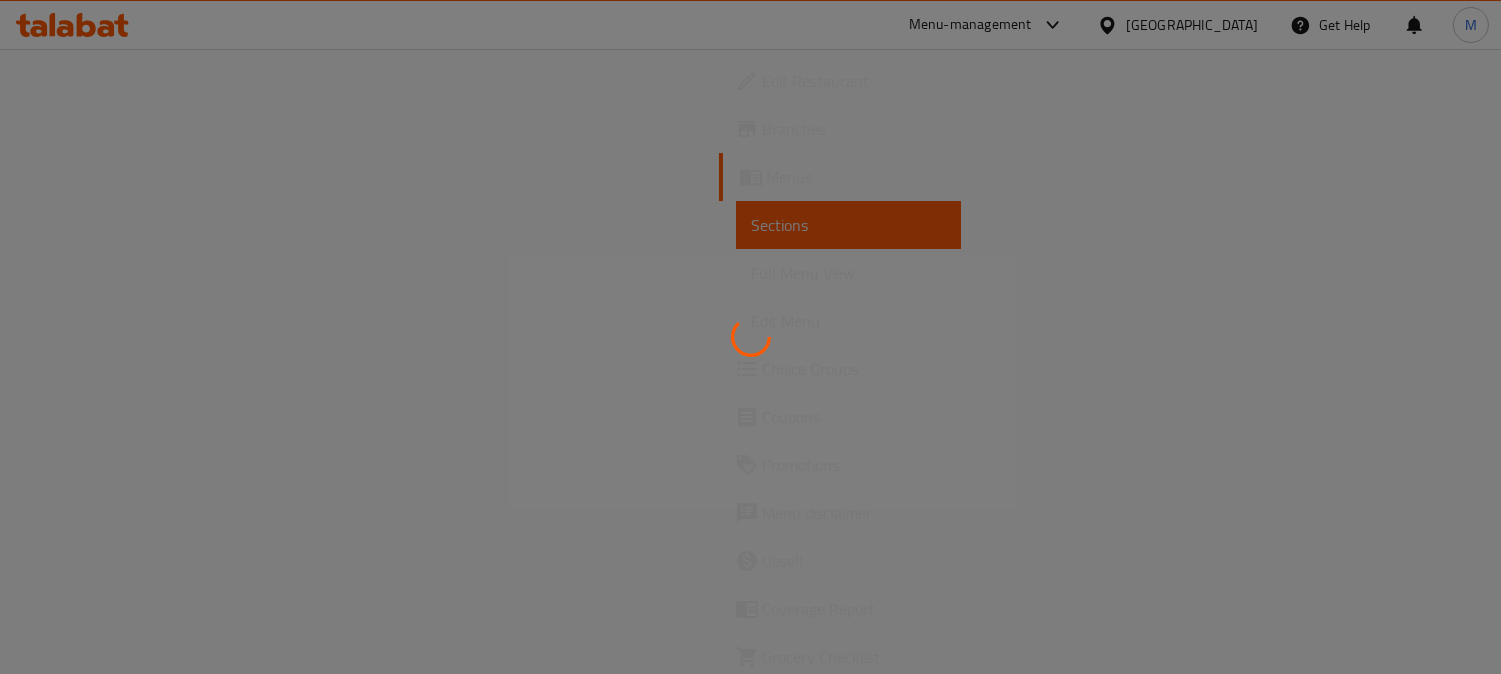 scroll, scrollTop: 0, scrollLeft: 0, axis: both 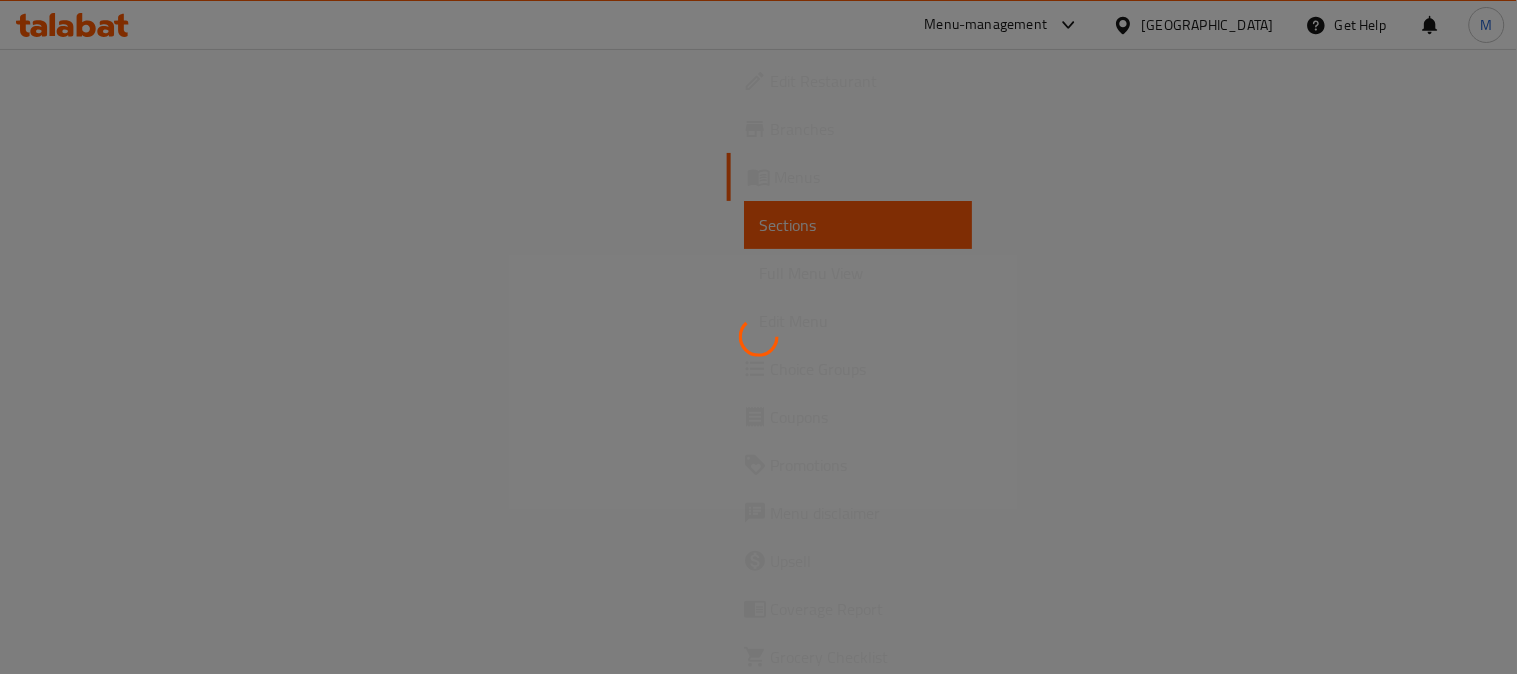 click at bounding box center [758, 337] 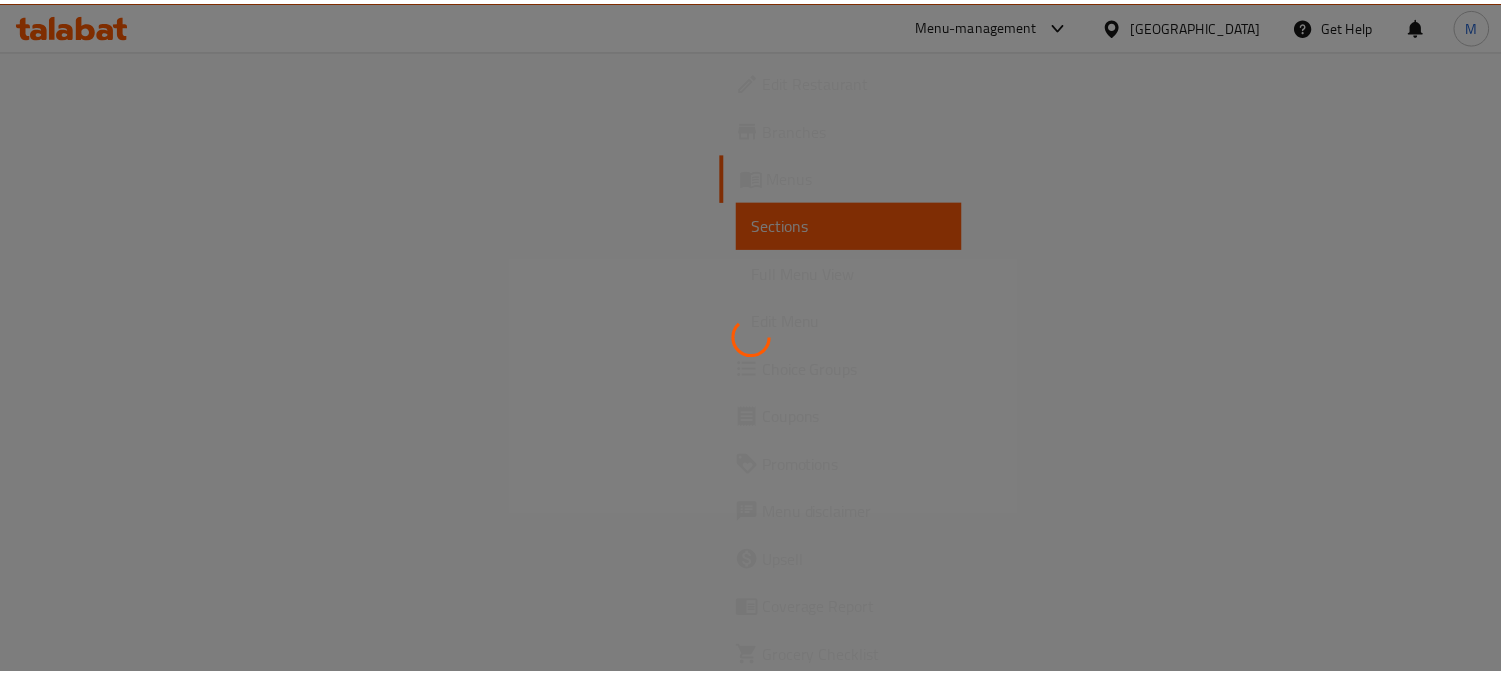 scroll, scrollTop: 0, scrollLeft: 0, axis: both 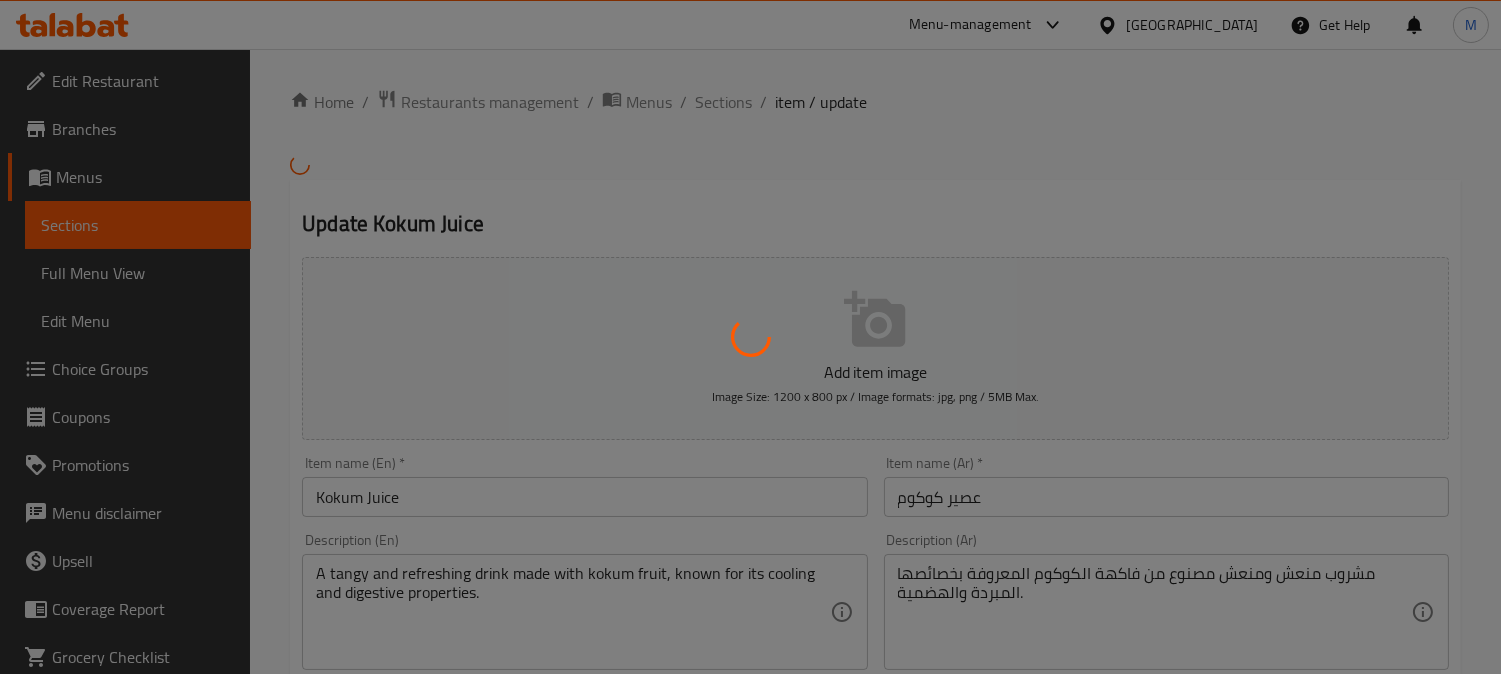 click at bounding box center (750, 337) 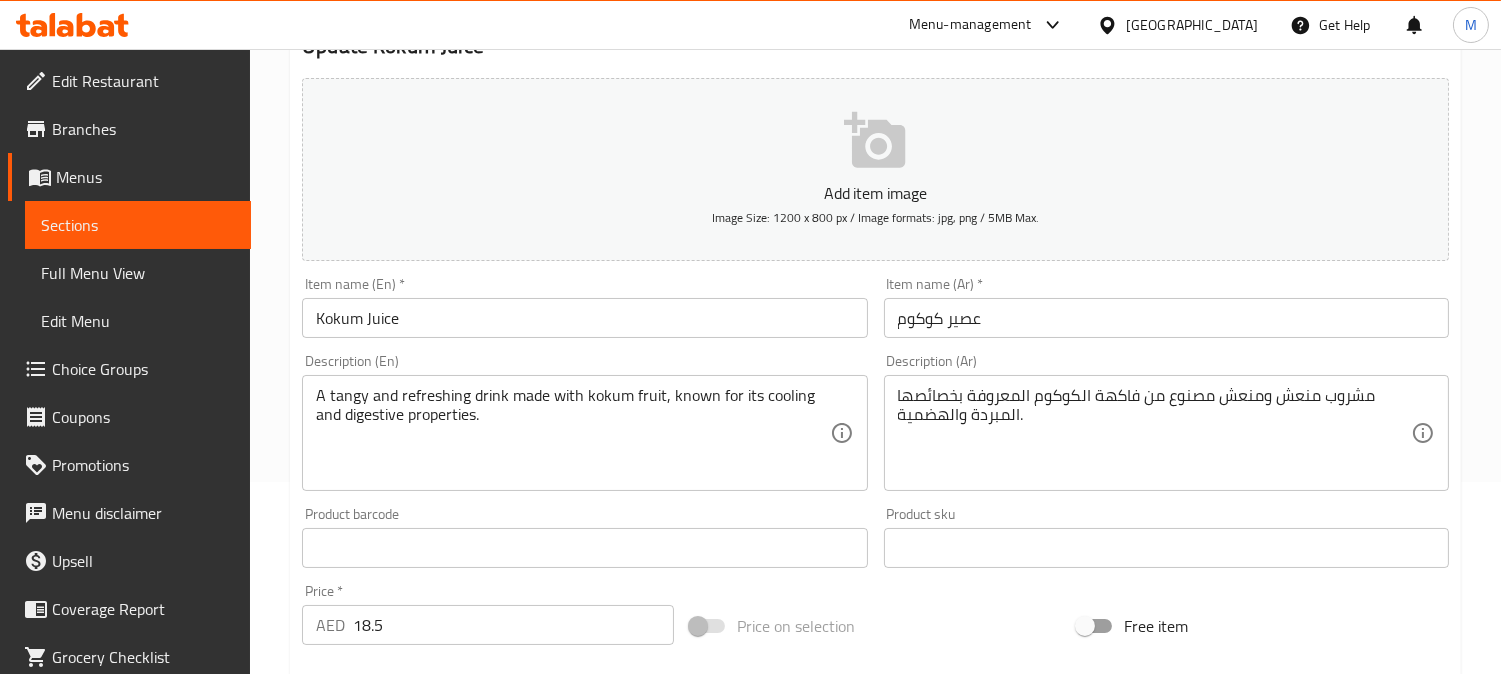 scroll, scrollTop: 254, scrollLeft: 0, axis: vertical 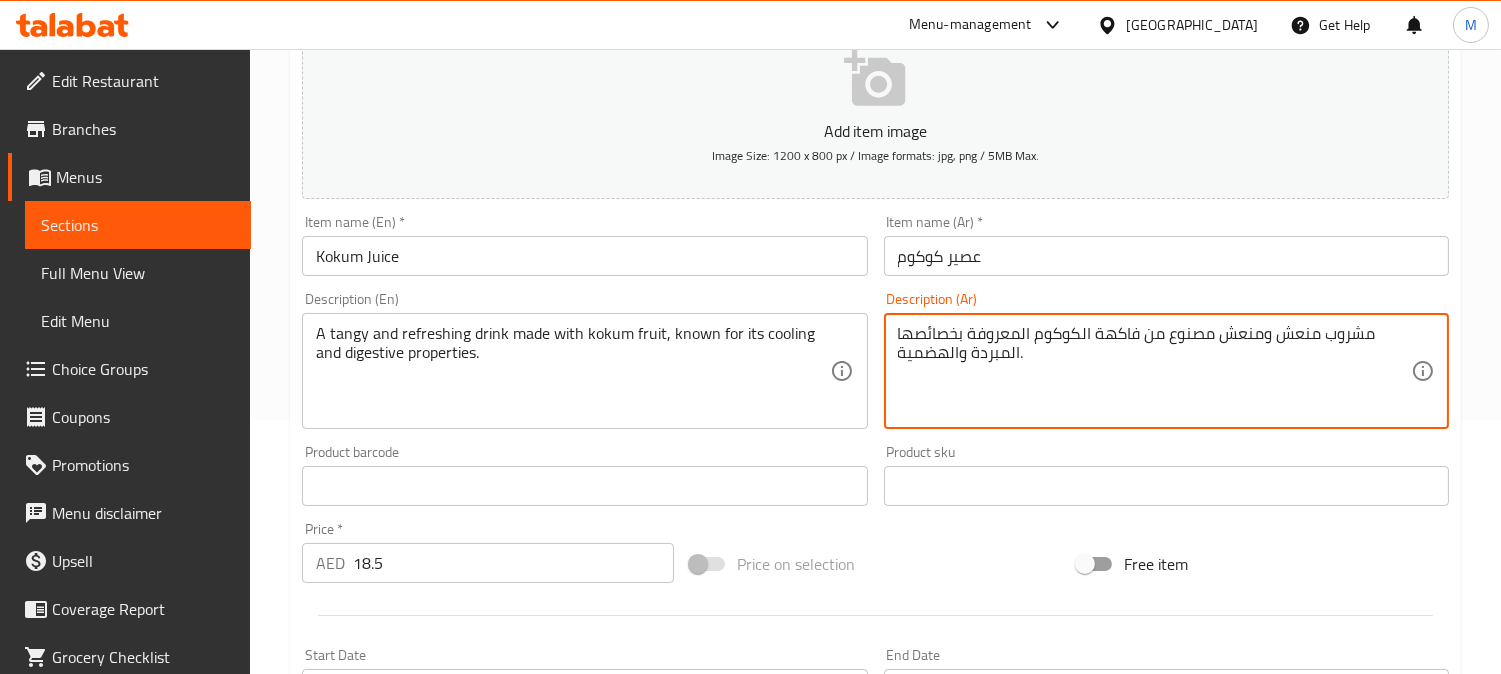click on "مشروب منعش ومنعش مصنوع من فاكهة الكوكوم المعروفة بخصائصها المبردة والهضمية." at bounding box center [1154, 371] 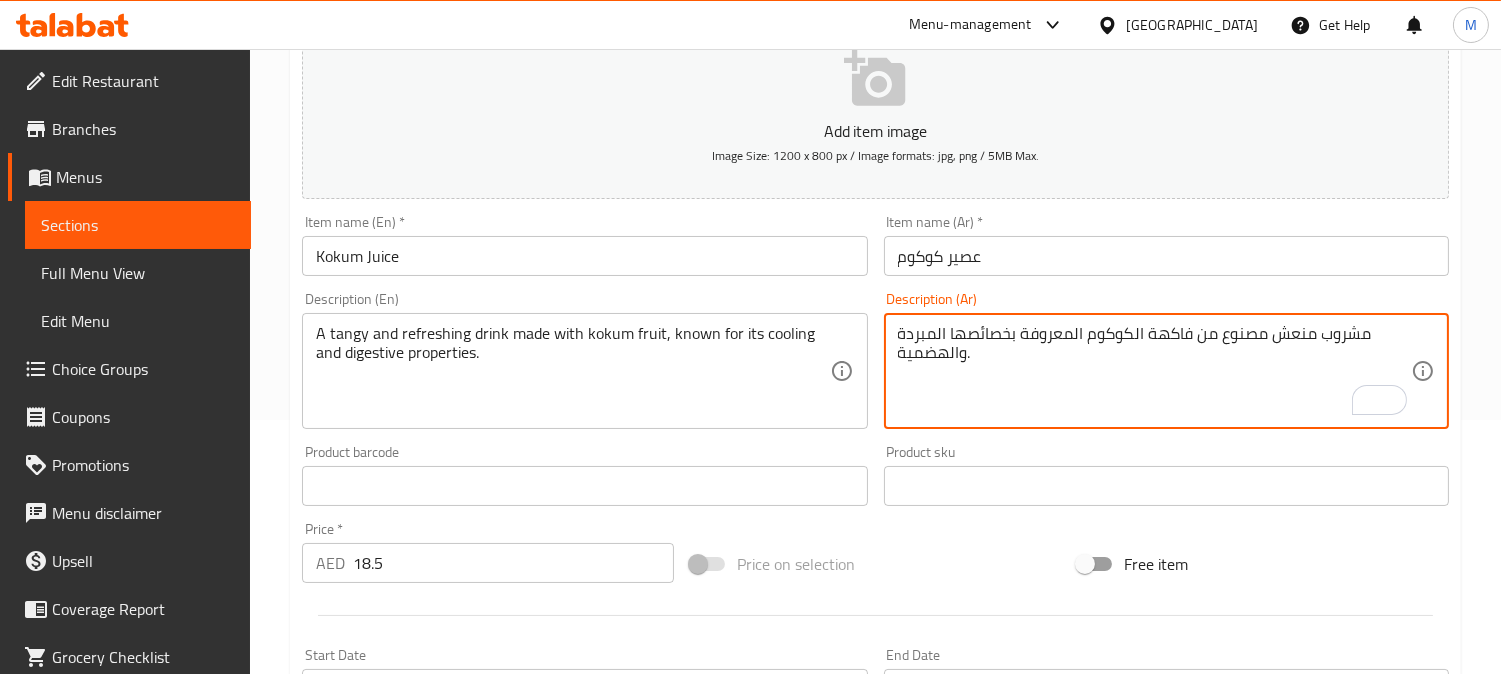 type on "مشروب منعش مصنوع من فاكهة الكوكوم المعروفة بخصائصها المبردة والهضمية." 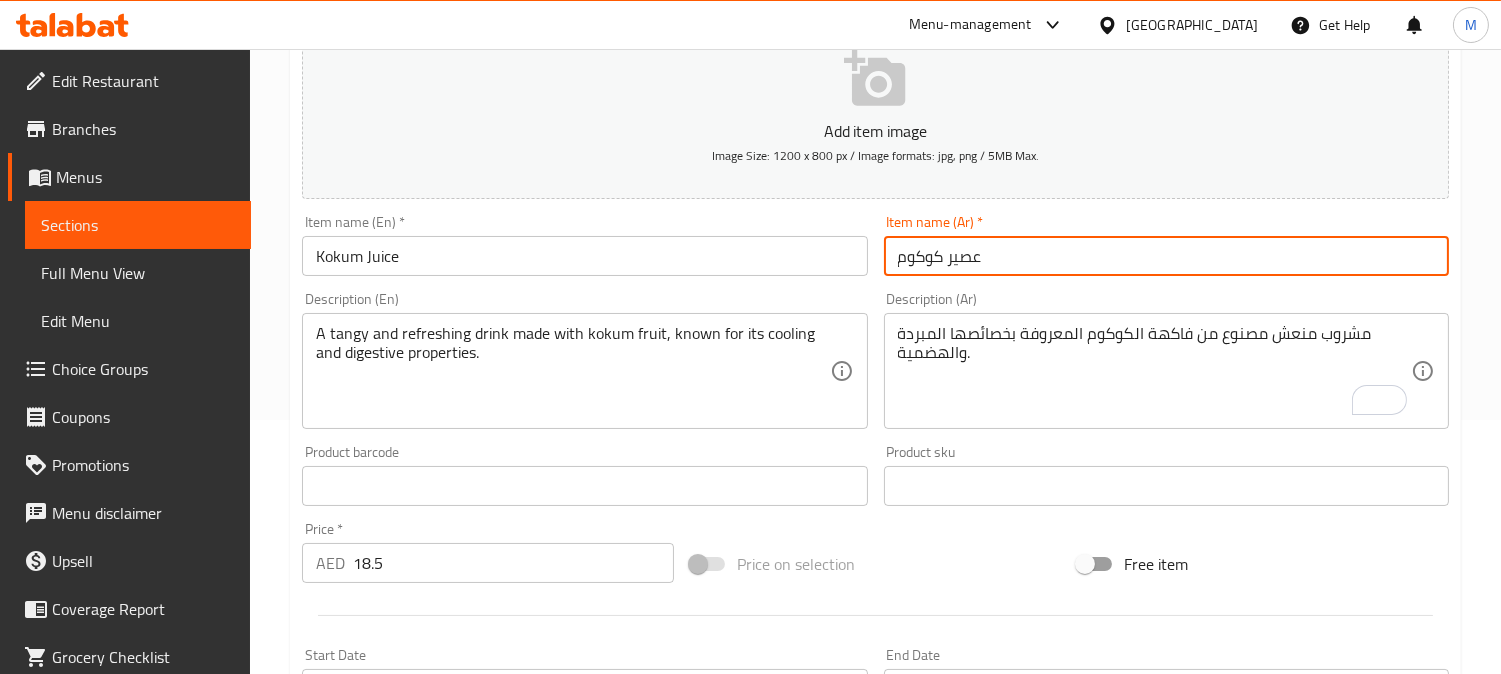click on "Update" at bounding box center (439, 1072) 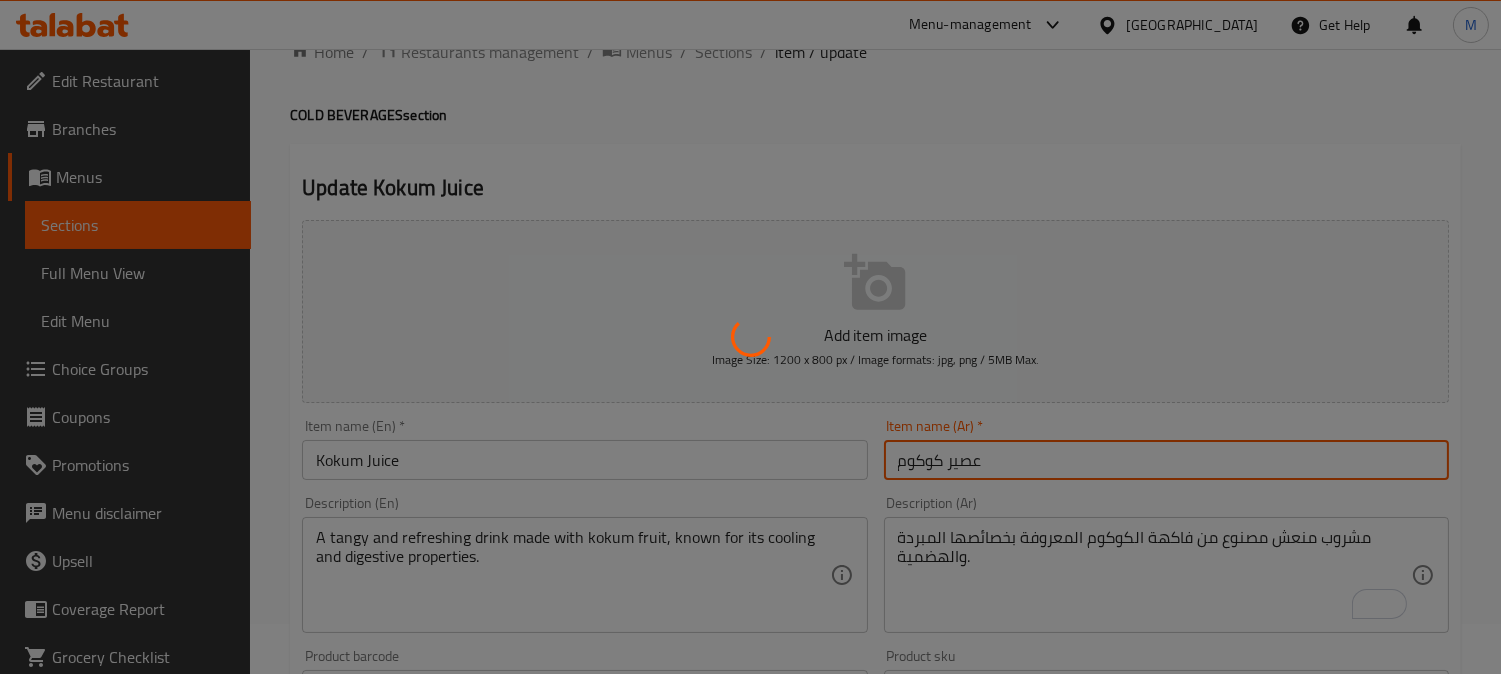 scroll, scrollTop: 0, scrollLeft: 0, axis: both 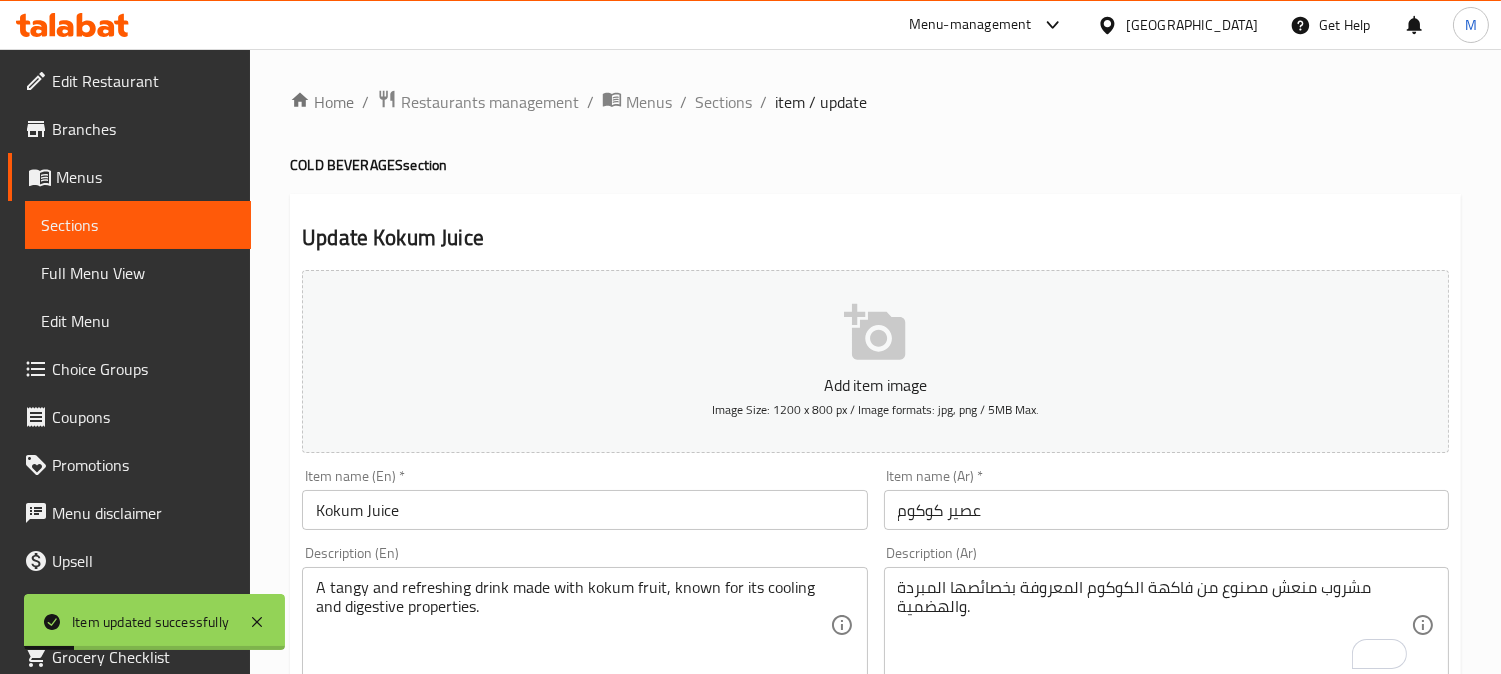 click on "Sections" at bounding box center [723, 102] 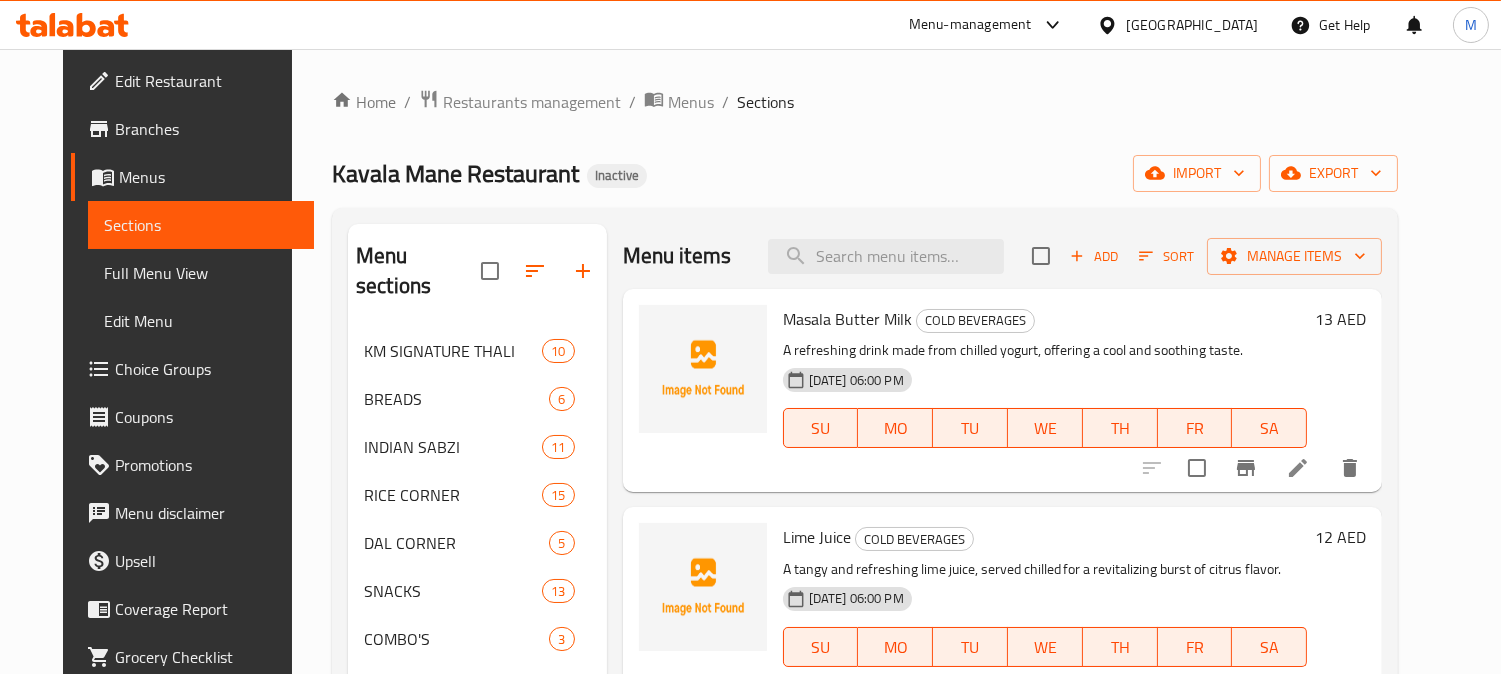 click on "Home / Restaurants management / Menus / Sections Kavala Mane Restaurant Inactive import export Menu sections KM SIGNATURE THALI 10 BREADS 6 INDIAN SABZI 11 RICE CORNER 15 DAL CORNER 5 SNACKS 13 COMBO'S 3 MANGO SPECIAL 6 KAVALA MANE SPECIALS 12 RAGI SPECIALS 10 IDLI VADA CORNER 13 PURI UTTAPPA CORNER 5 DOSA CORNER 22 BOGO 0 DESSERT 8 HOT BEVERAGES 10 COLD BEVERAGES 15 ACCOMPANIMENTS 8 KIDS CORNER 3 FESTIV - SWEETS & SNACKS 20 SPECIAL PUDIS & SPICES 4 SPECIAL MEAL SET 4 Buy 1 Get 1 Free 1 Menu items Add Sort Manage items Masala Butter Milk   COLD BEVERAGES A refreshing drink made from chilled yogurt, offering a cool and soothing taste. 13-07-2025 06:00 PM SU MO TU WE TH FR SA 13   AED Lime Juice   COLD BEVERAGES A tangy and refreshing lime juice, served chilled for a revitalizing burst of citrus flavor. 13-07-2025 06:00 PM SU MO TU WE TH FR SA 12   AED Masala Lime Juice   COLD BEVERAGES A tangy and refreshing lime juice, served chilled for a revitalizing burst of citrus flavor. 13-07-2025 06:00 PM SU MO TU WE" at bounding box center [865, 772] 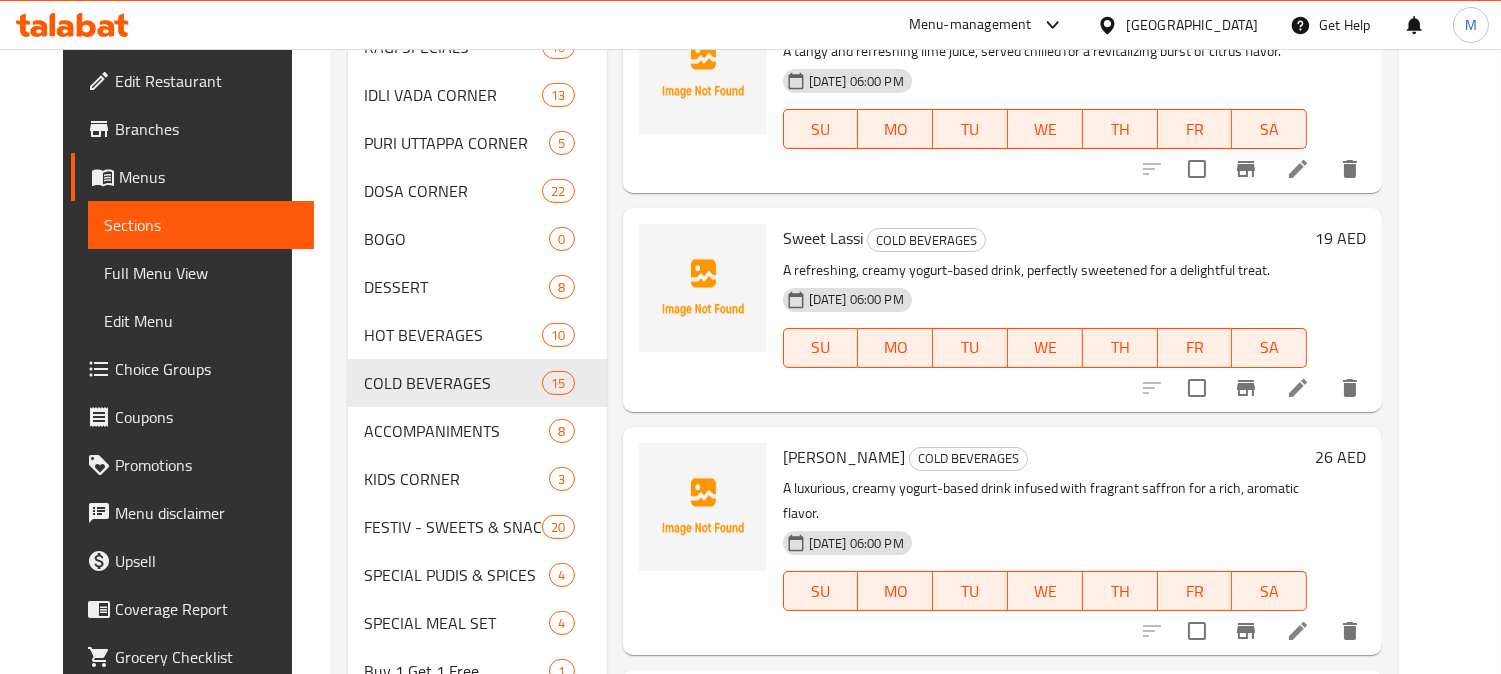 scroll, scrollTop: 790, scrollLeft: 0, axis: vertical 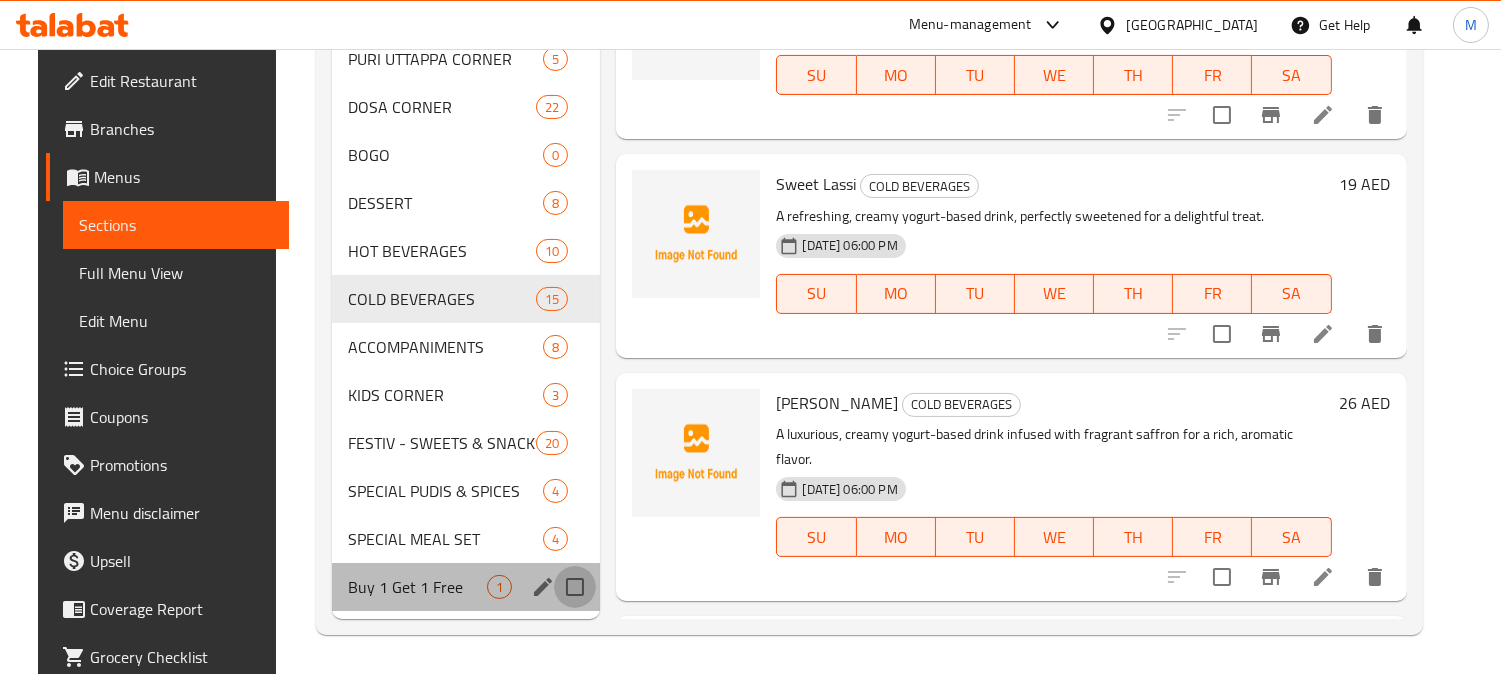 click at bounding box center (575, 587) 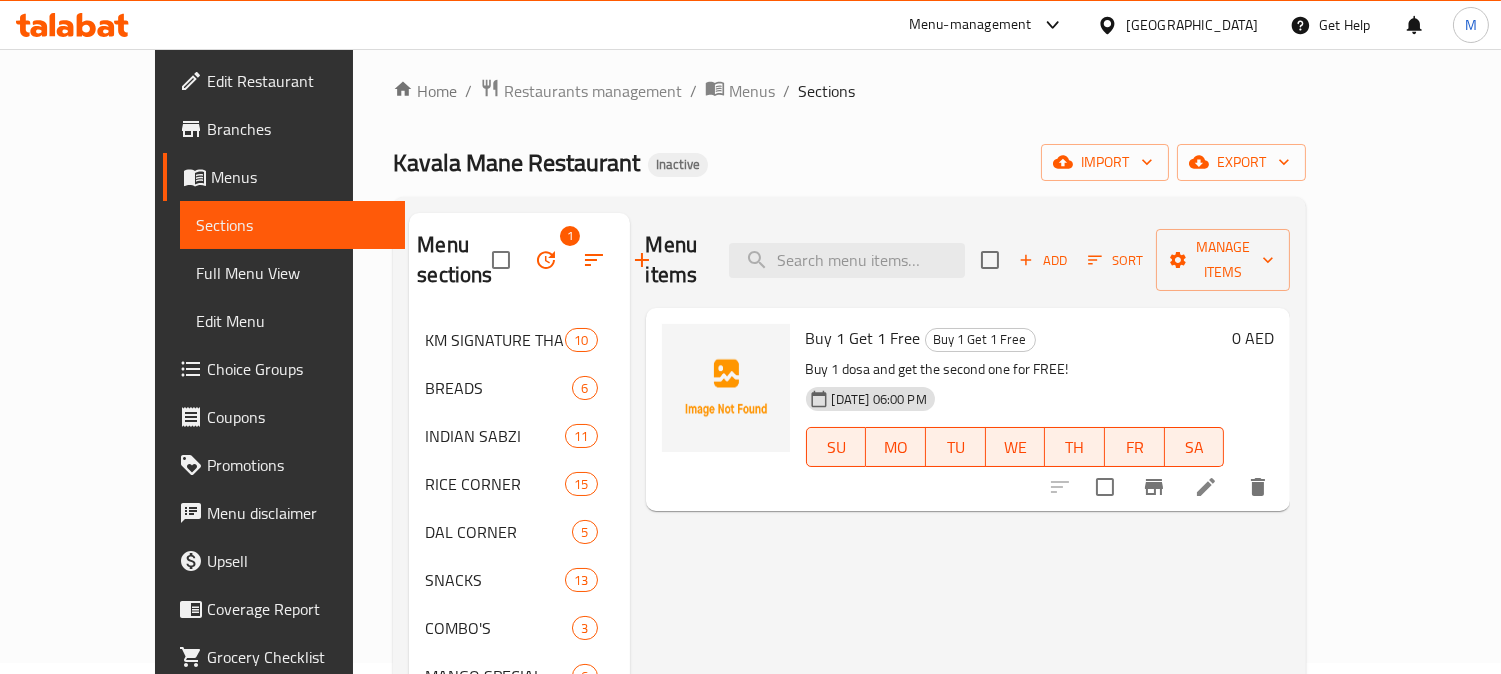 scroll, scrollTop: 0, scrollLeft: 0, axis: both 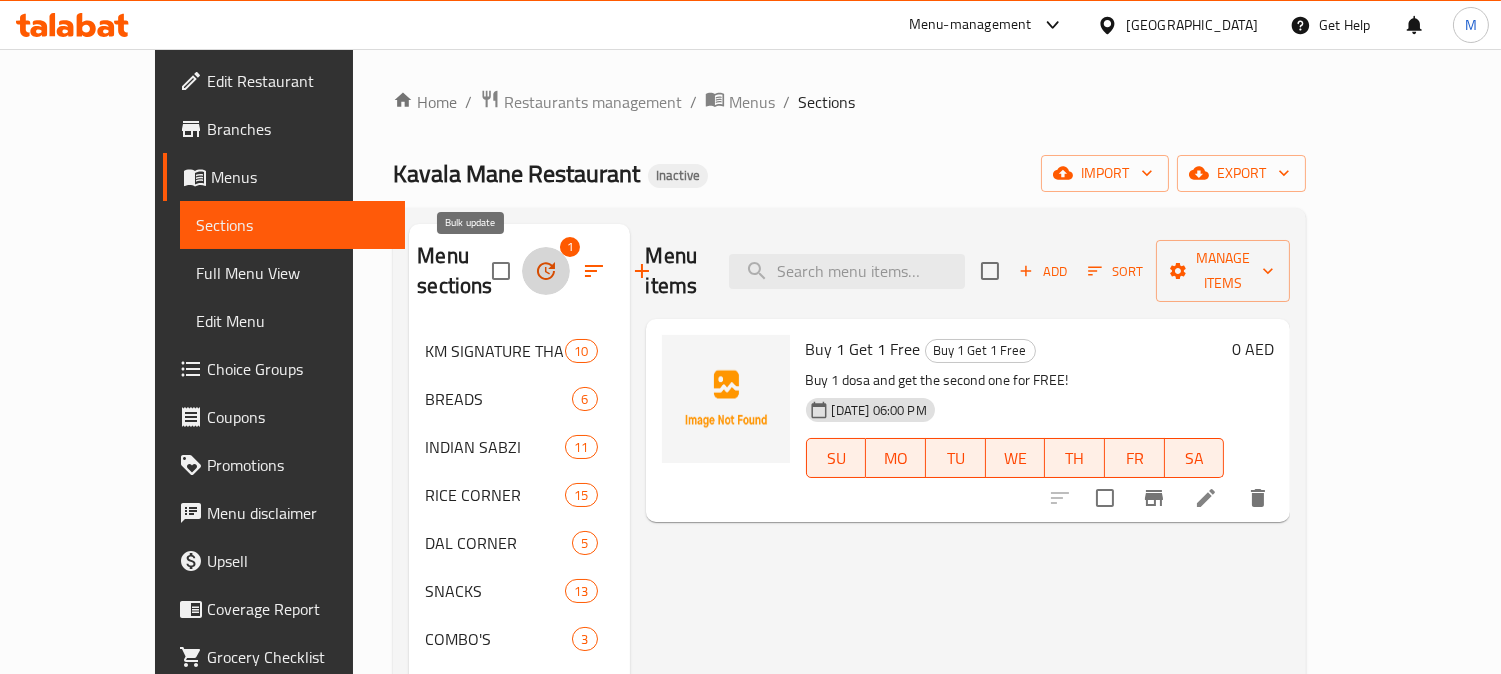 click 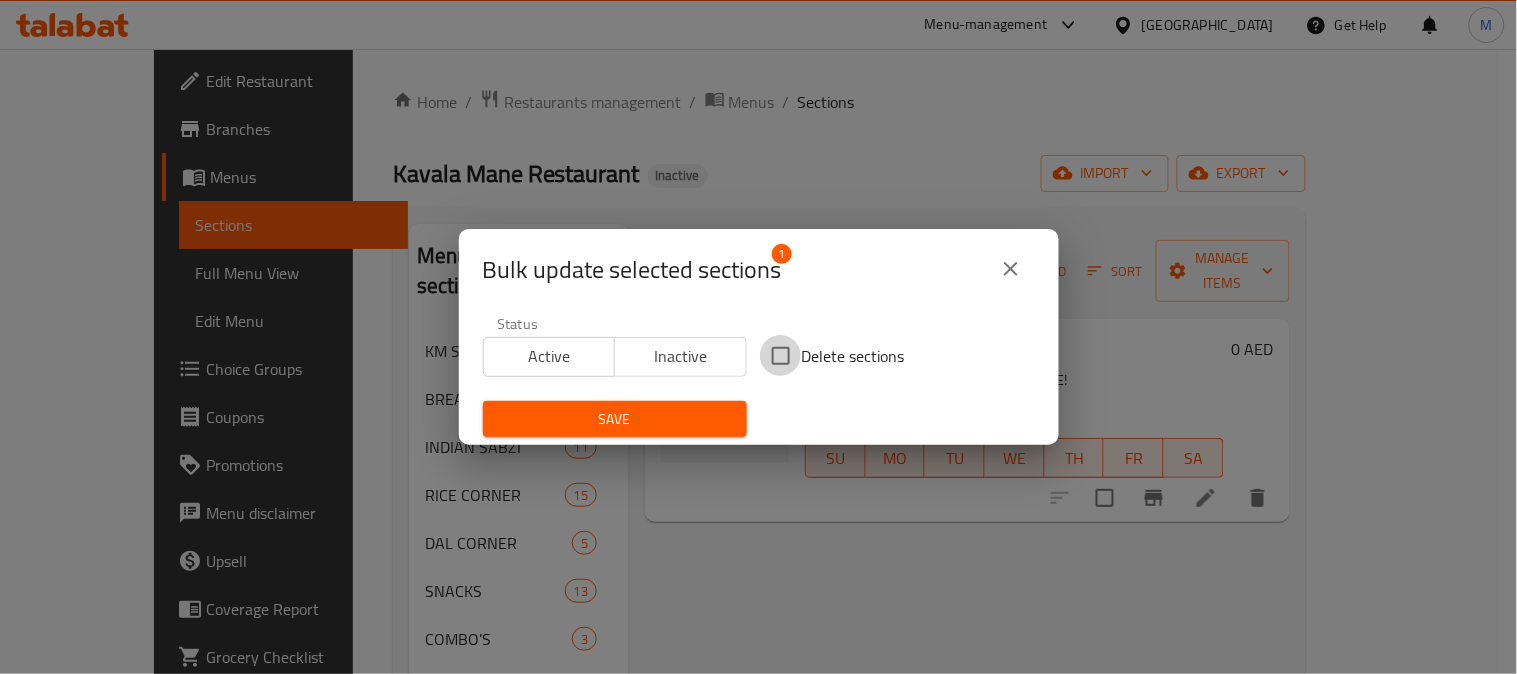 click on "Delete sections" at bounding box center [781, 356] 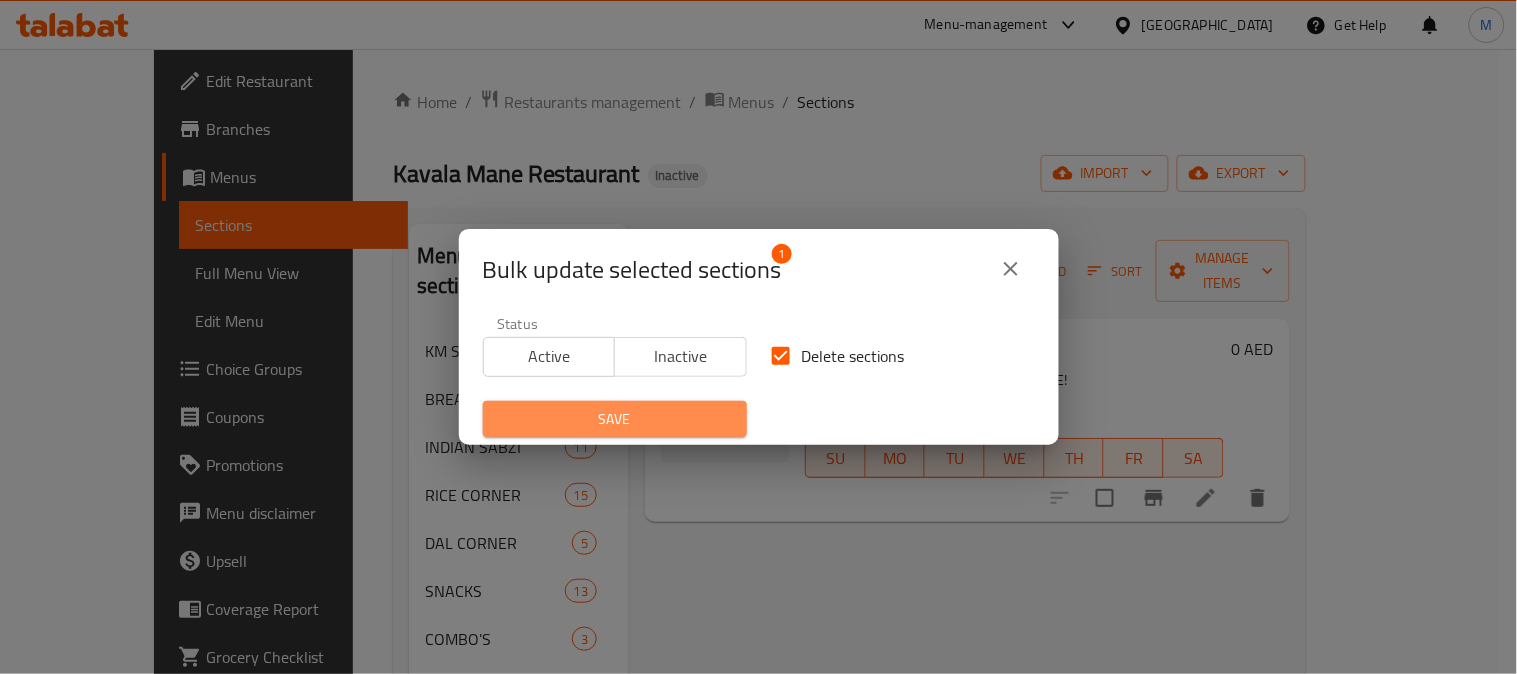 click on "Save" at bounding box center [615, 419] 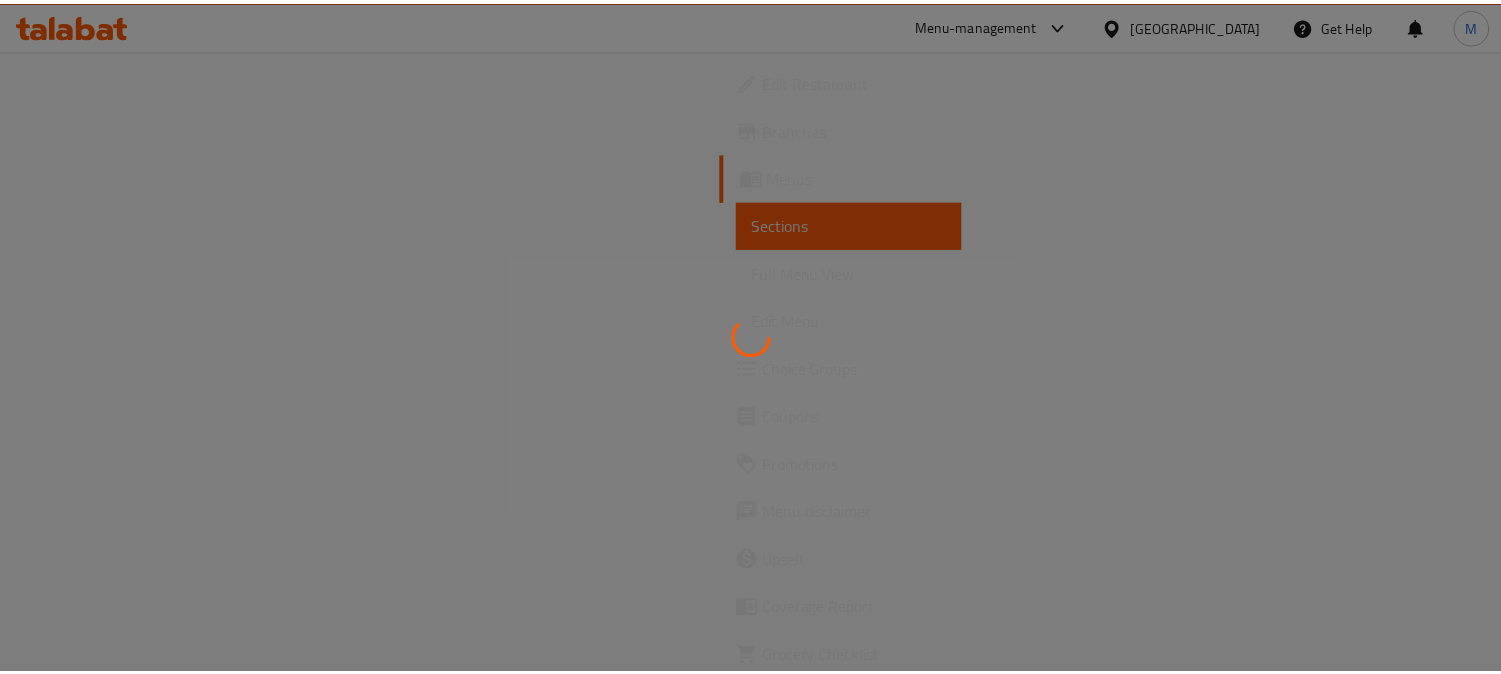 scroll, scrollTop: 0, scrollLeft: 0, axis: both 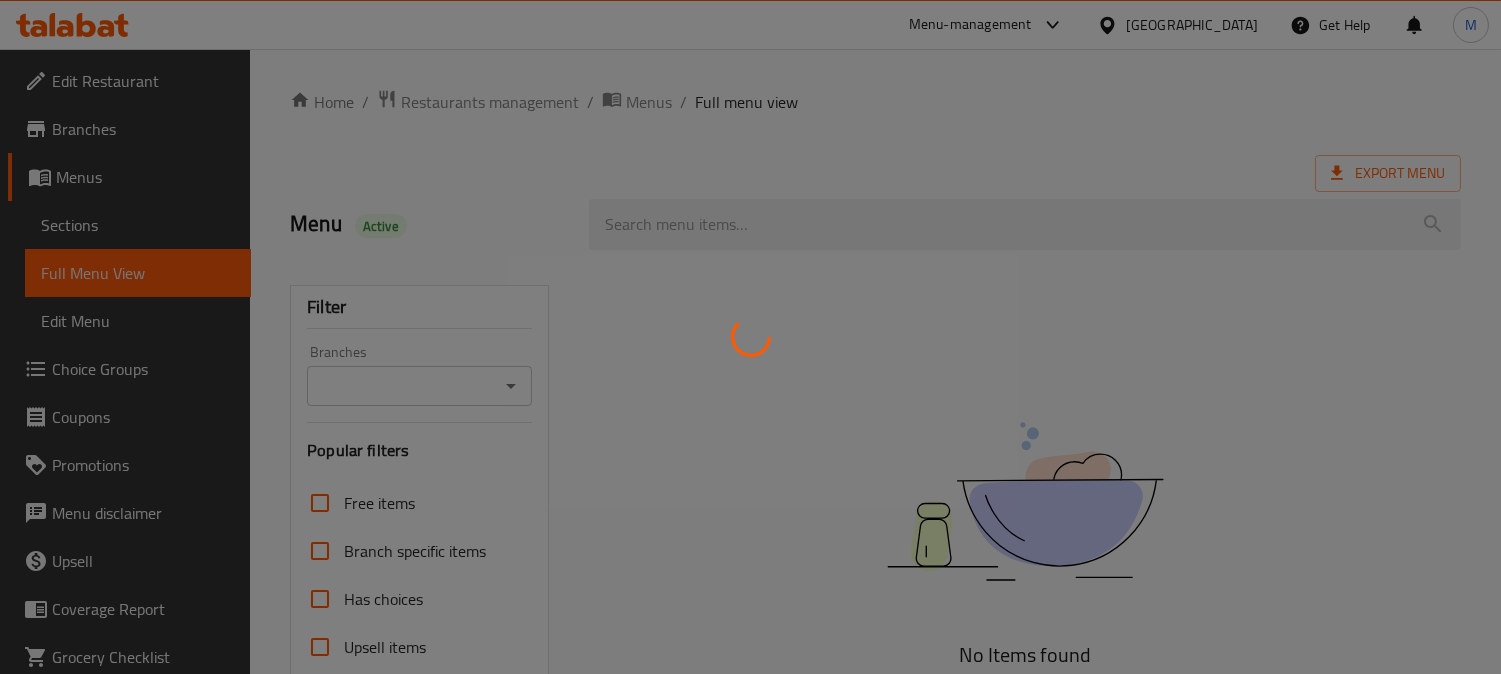 click at bounding box center [750, 337] 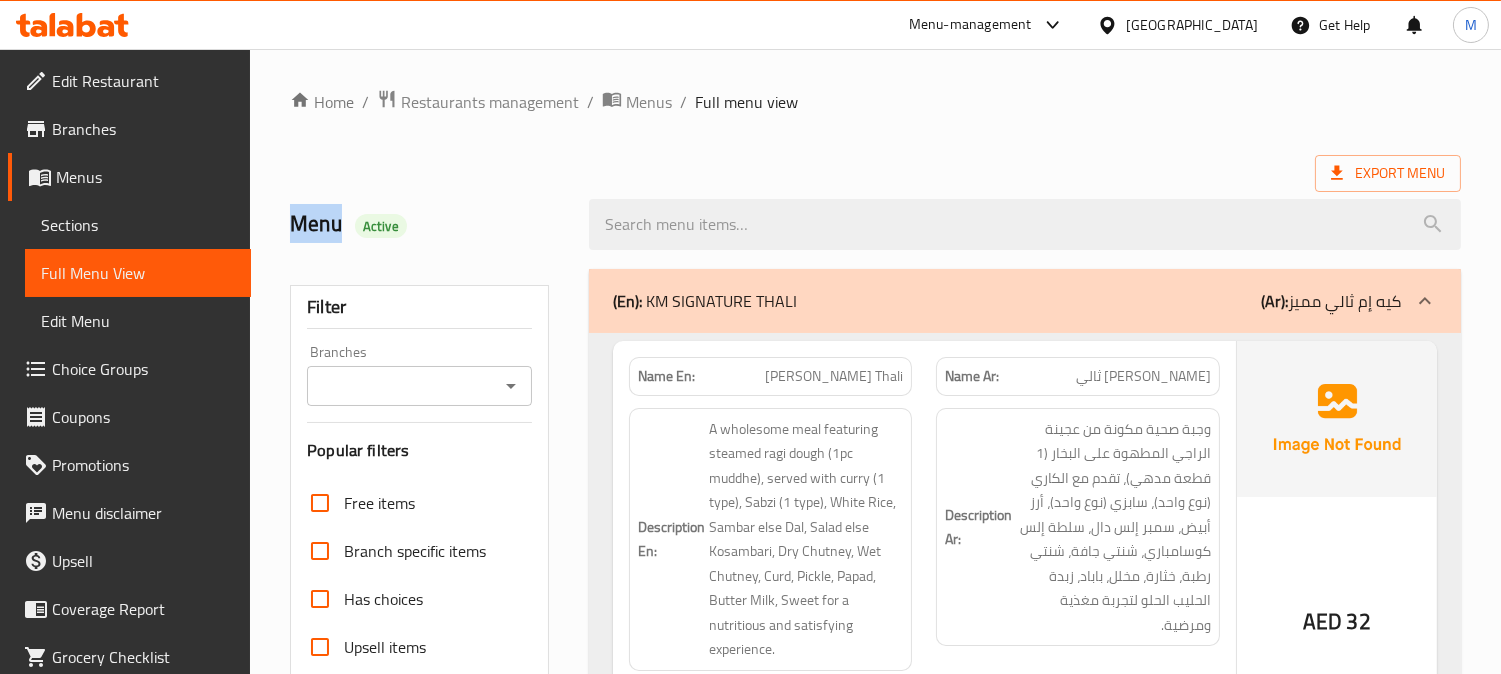 drag, startPoint x: 0, startPoint y: 0, endPoint x: 488, endPoint y: 361, distance: 607.0132 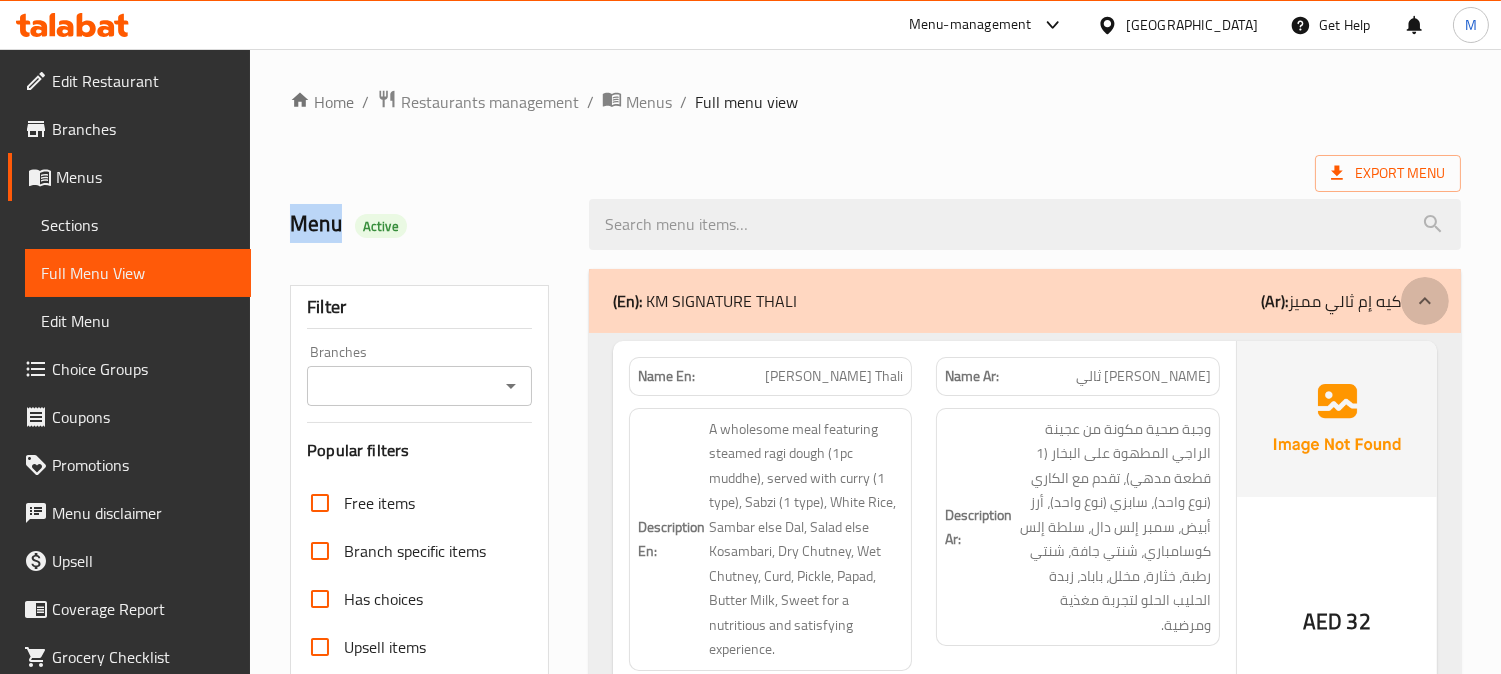 click 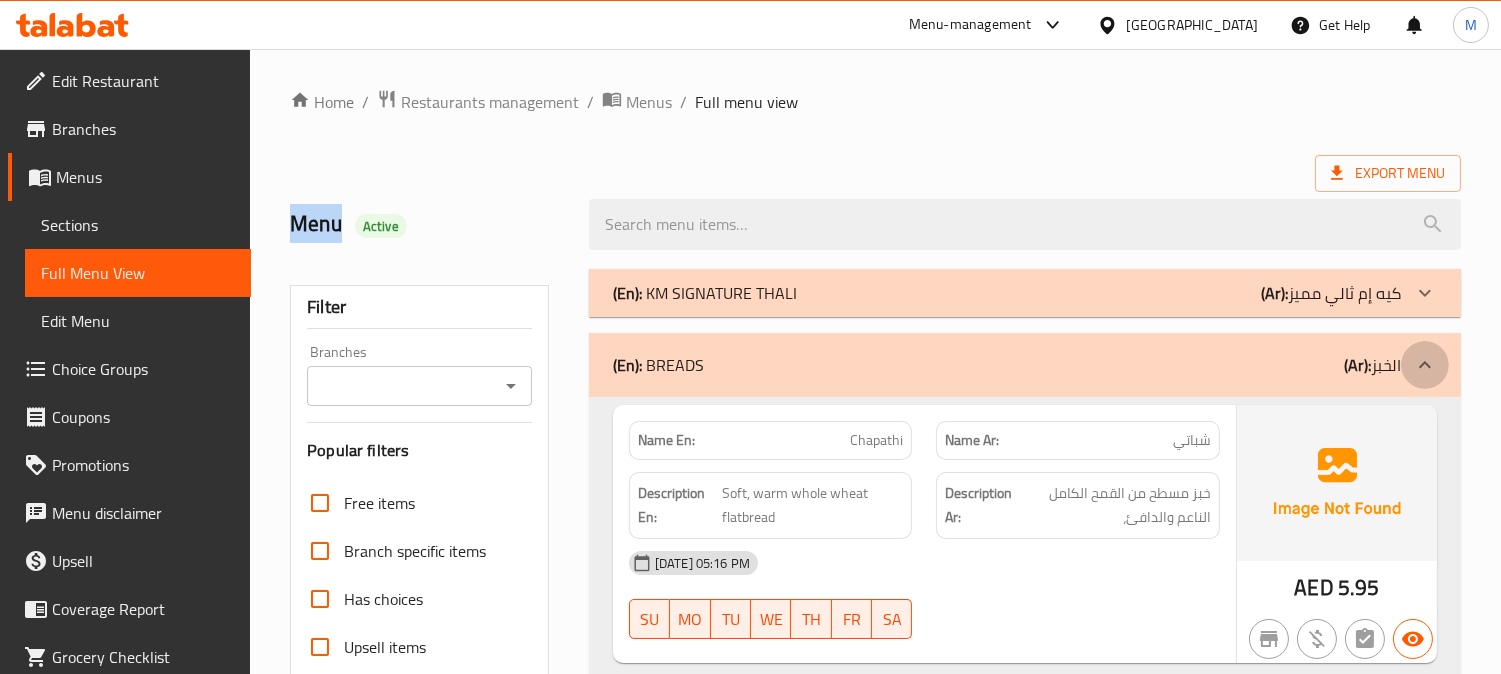click 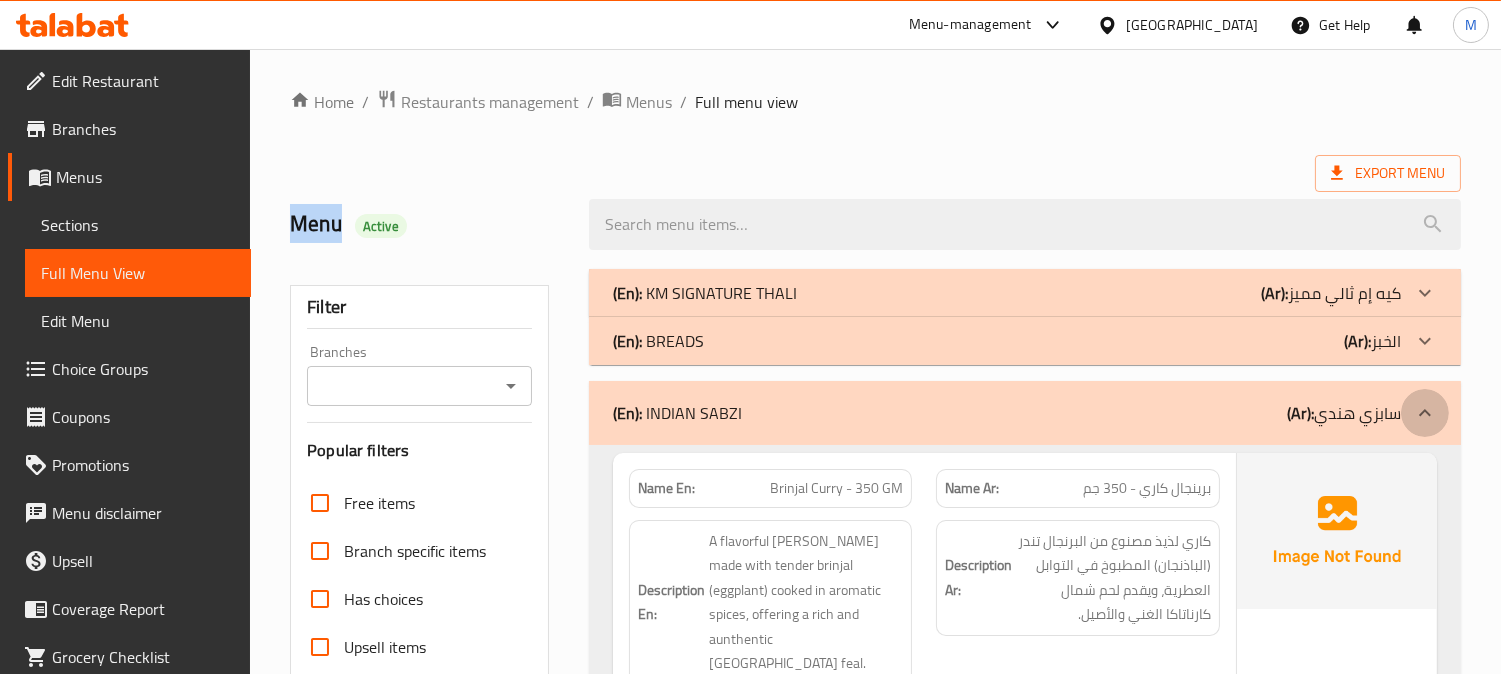 click 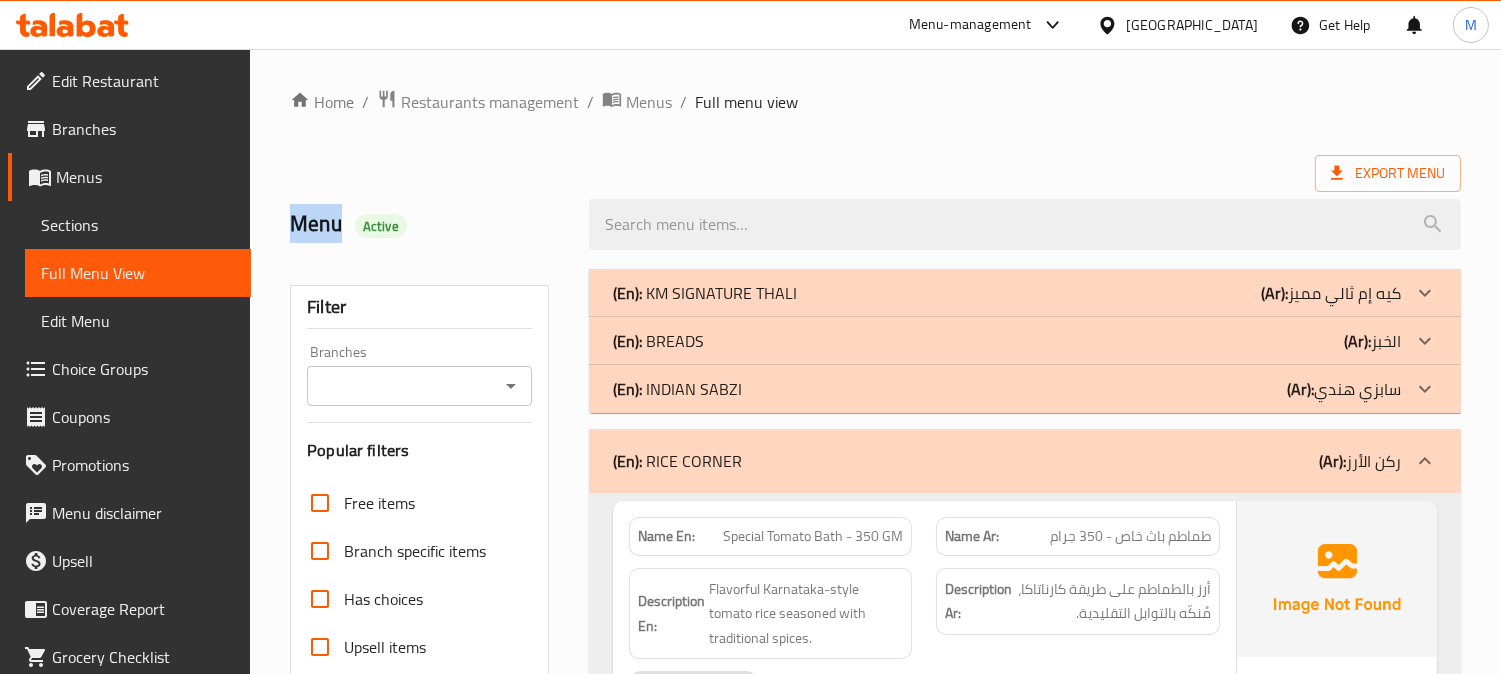 click 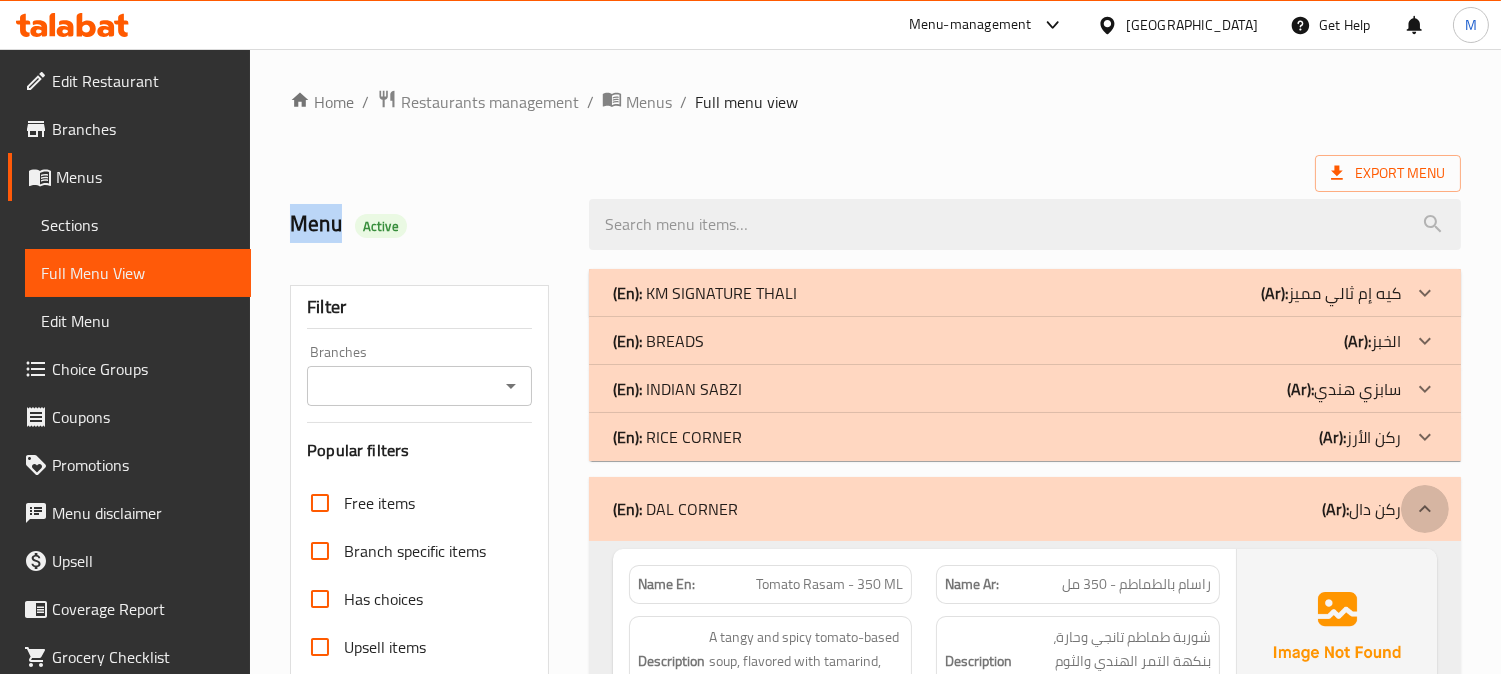 click 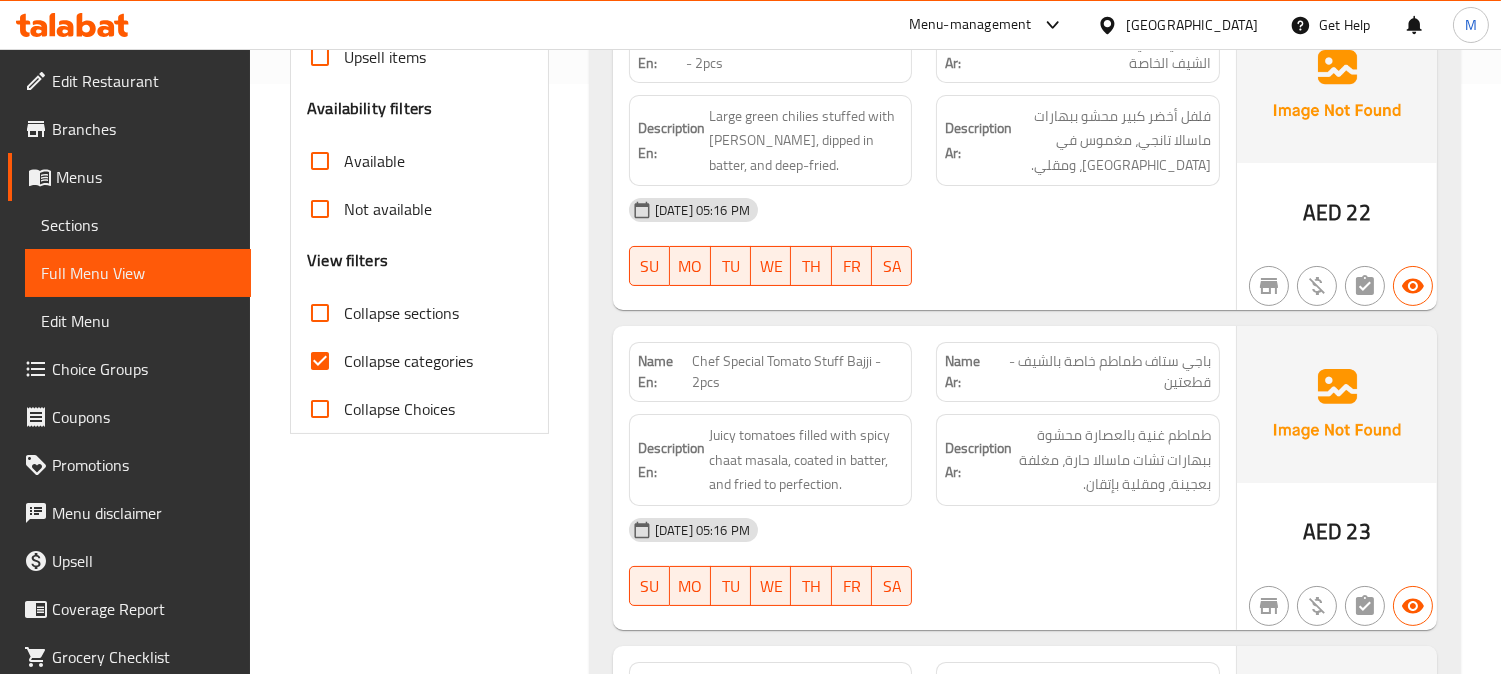 scroll, scrollTop: 48, scrollLeft: 0, axis: vertical 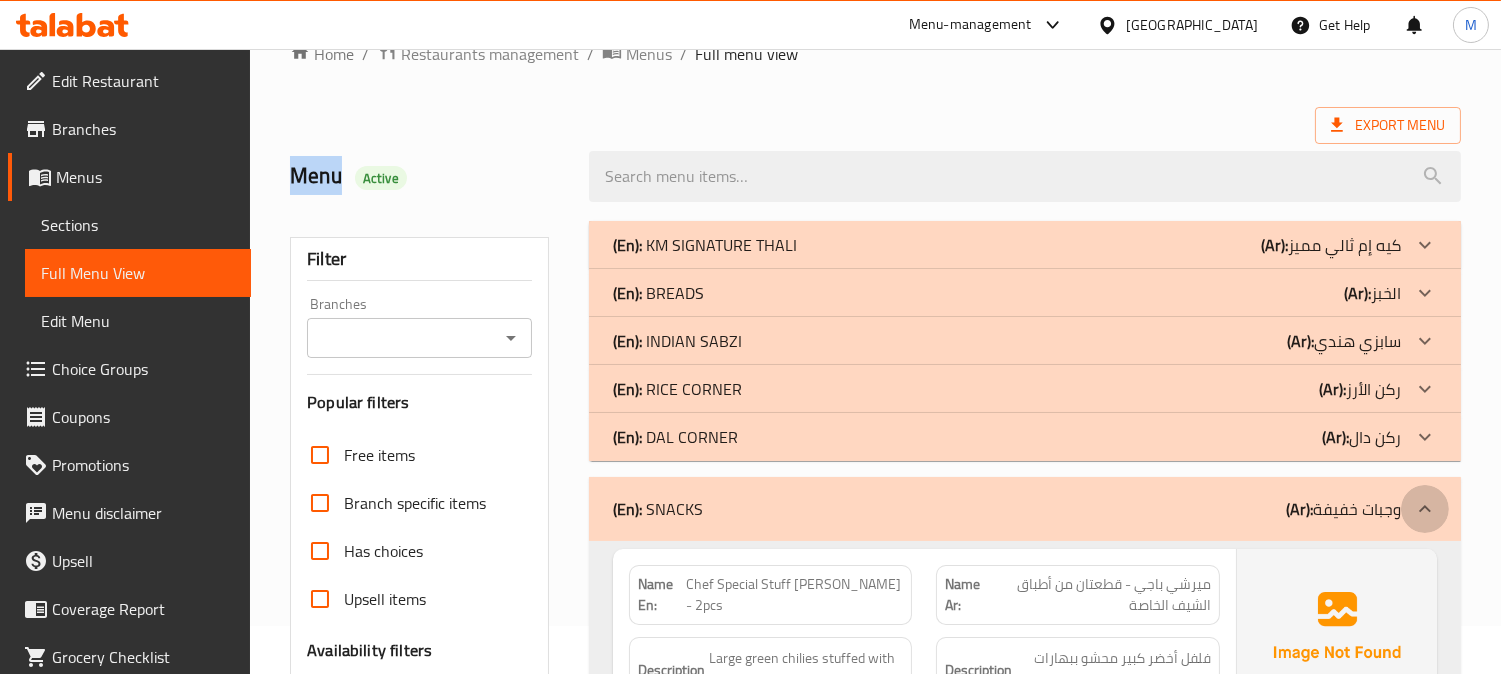 click 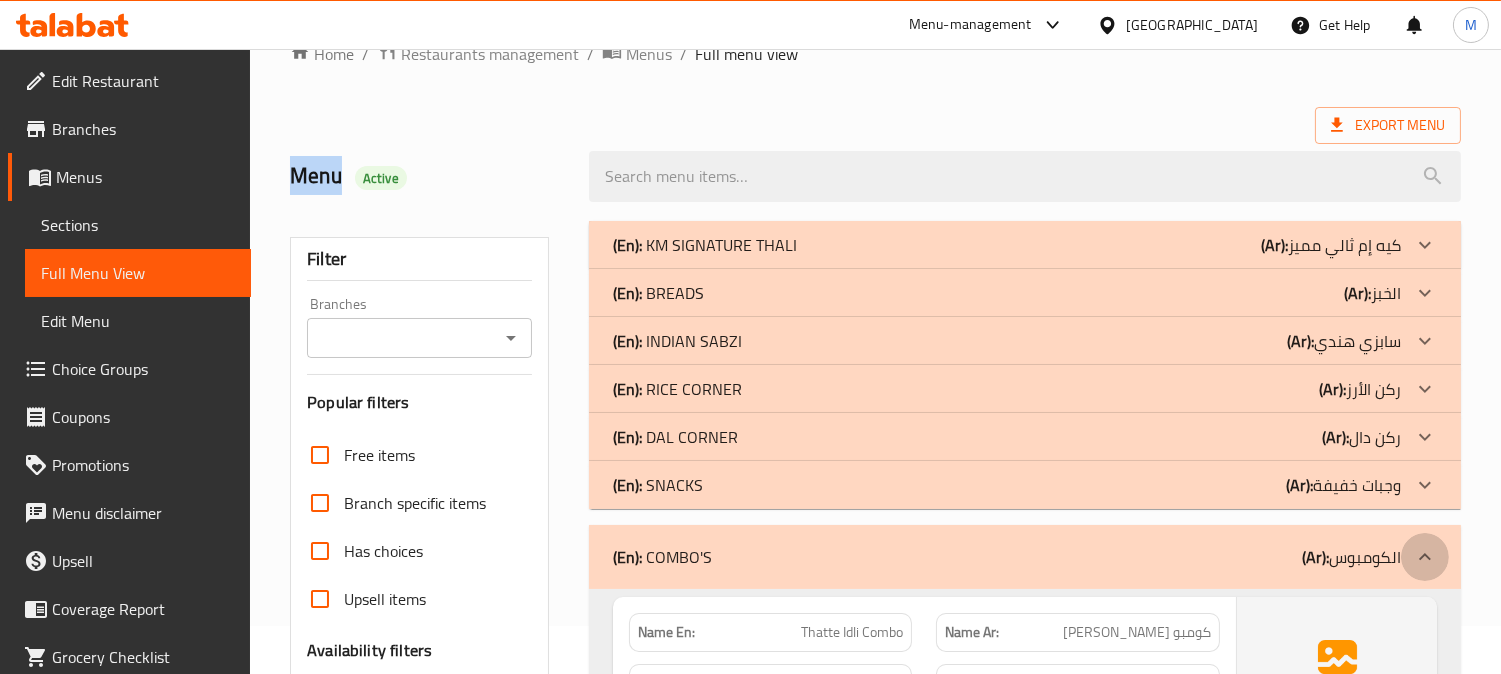 click 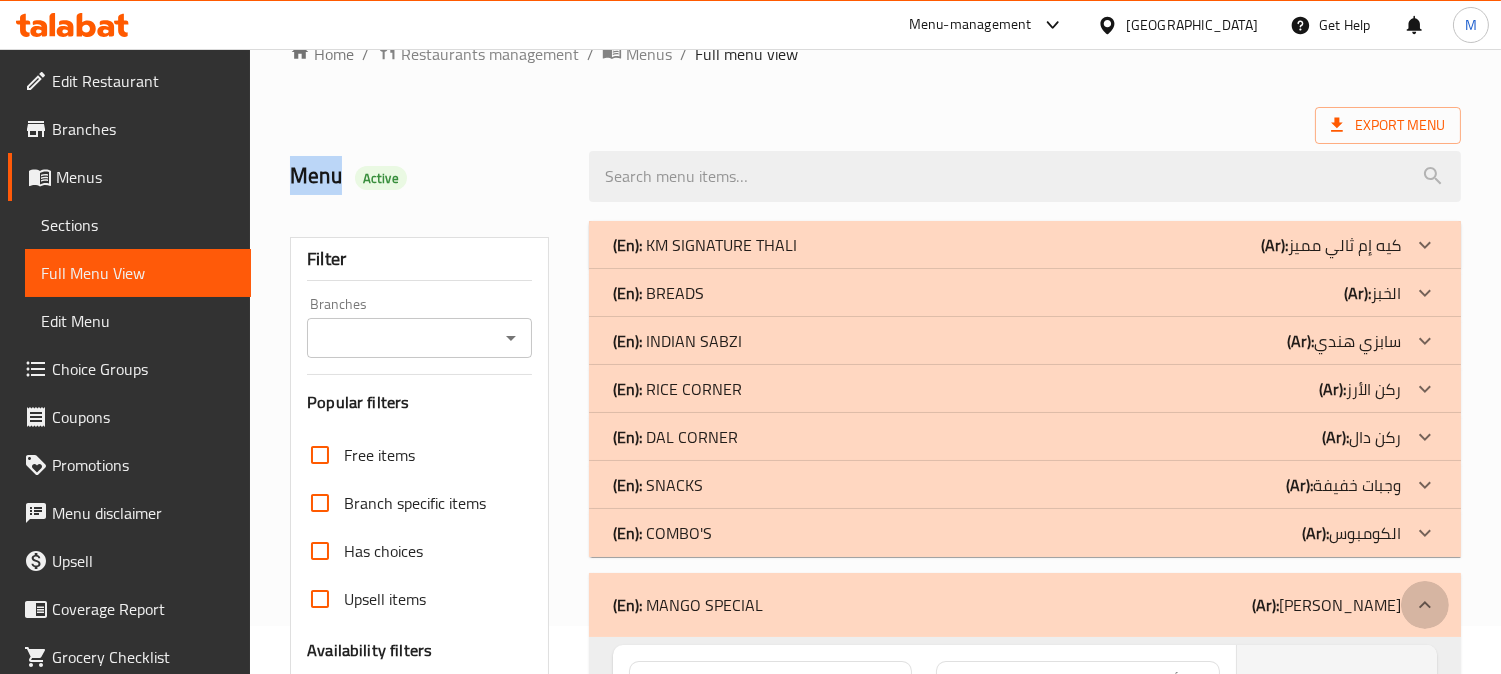 click 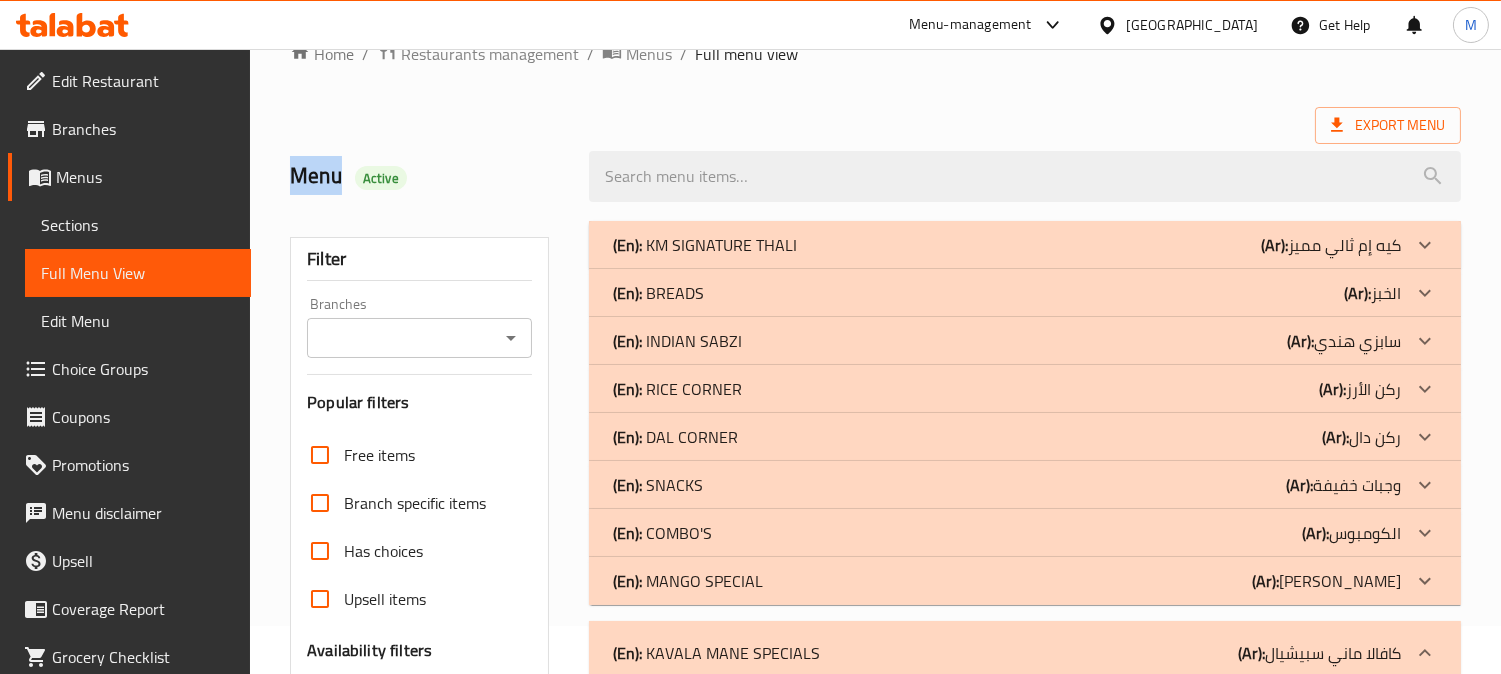scroll, scrollTop: 638, scrollLeft: 0, axis: vertical 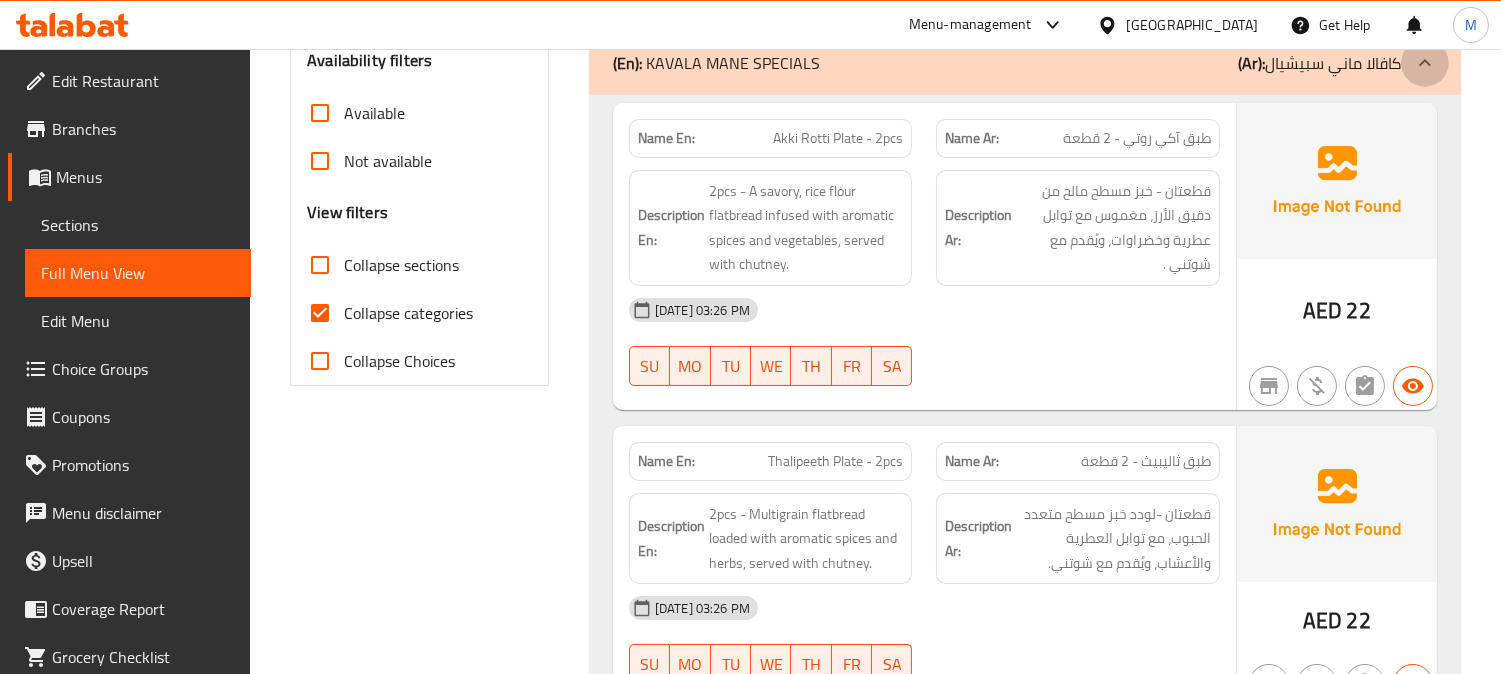 click 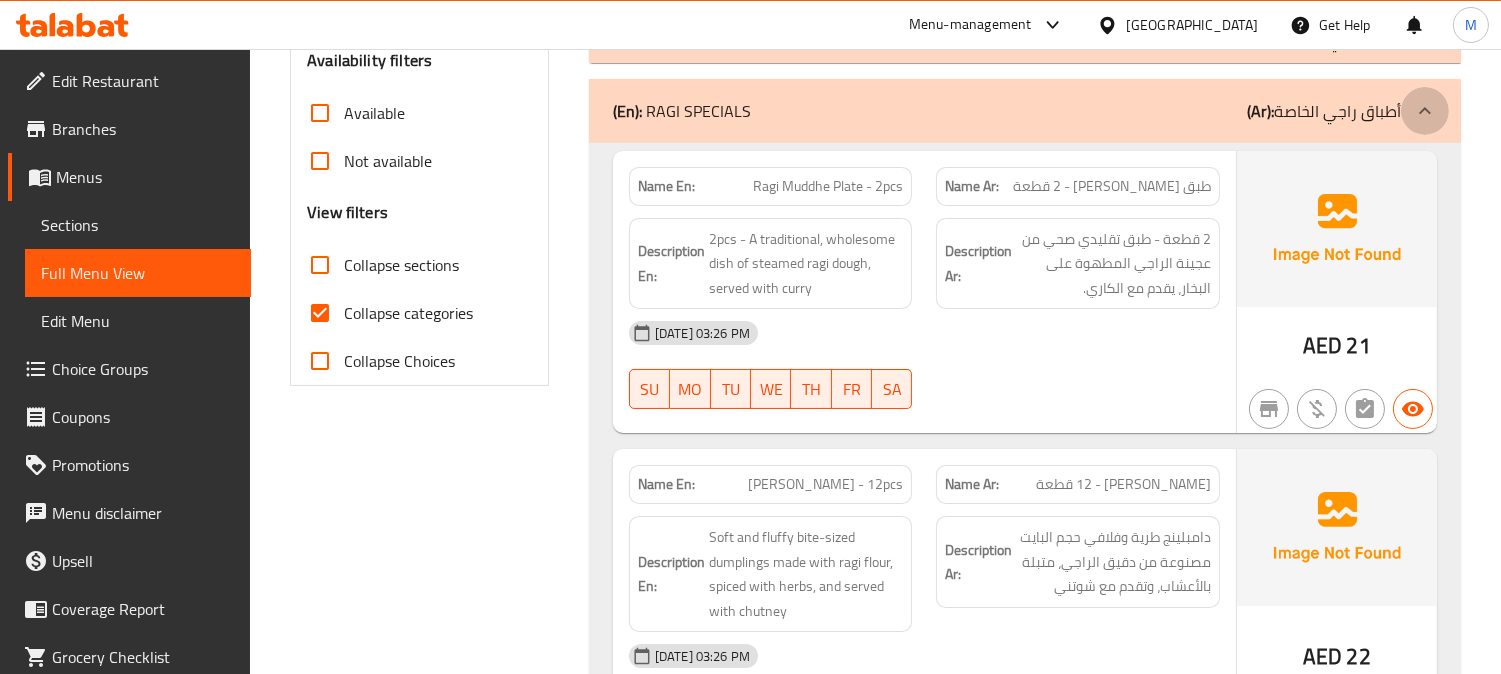 click 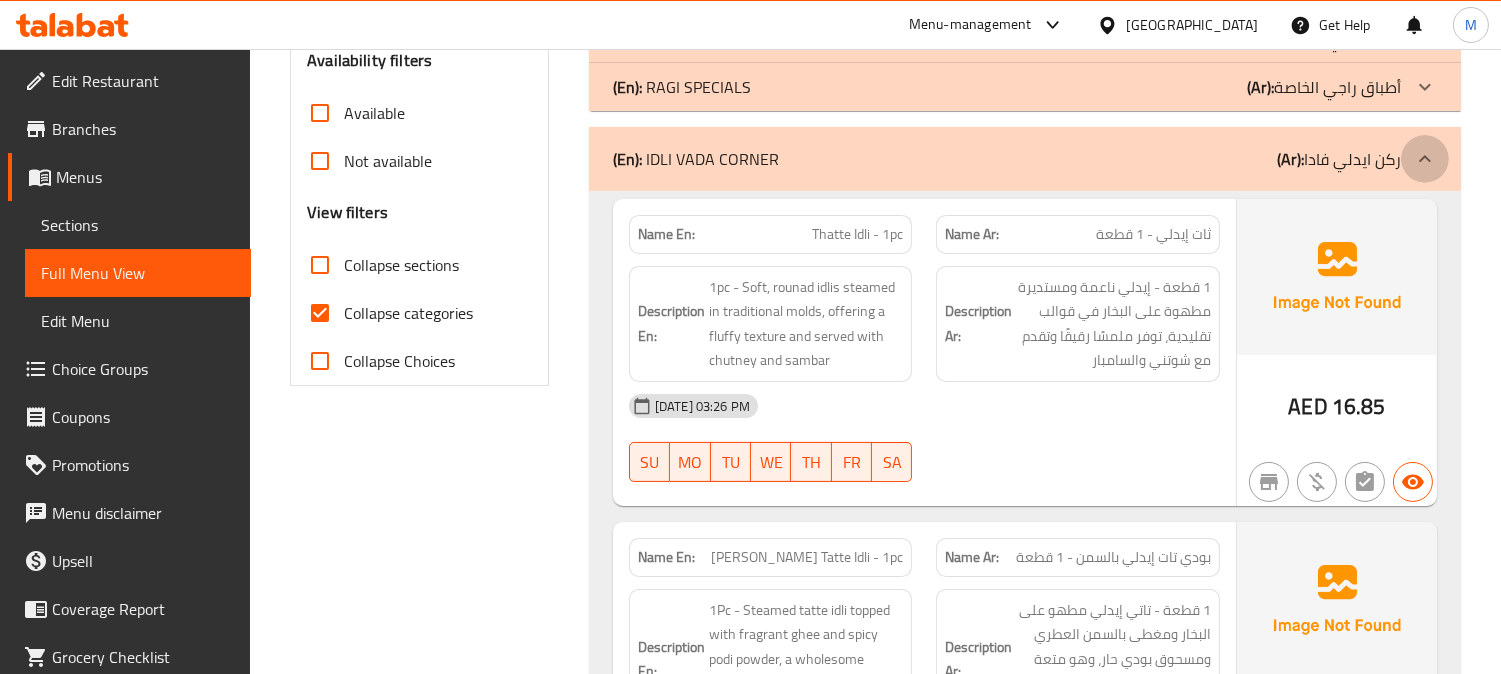click 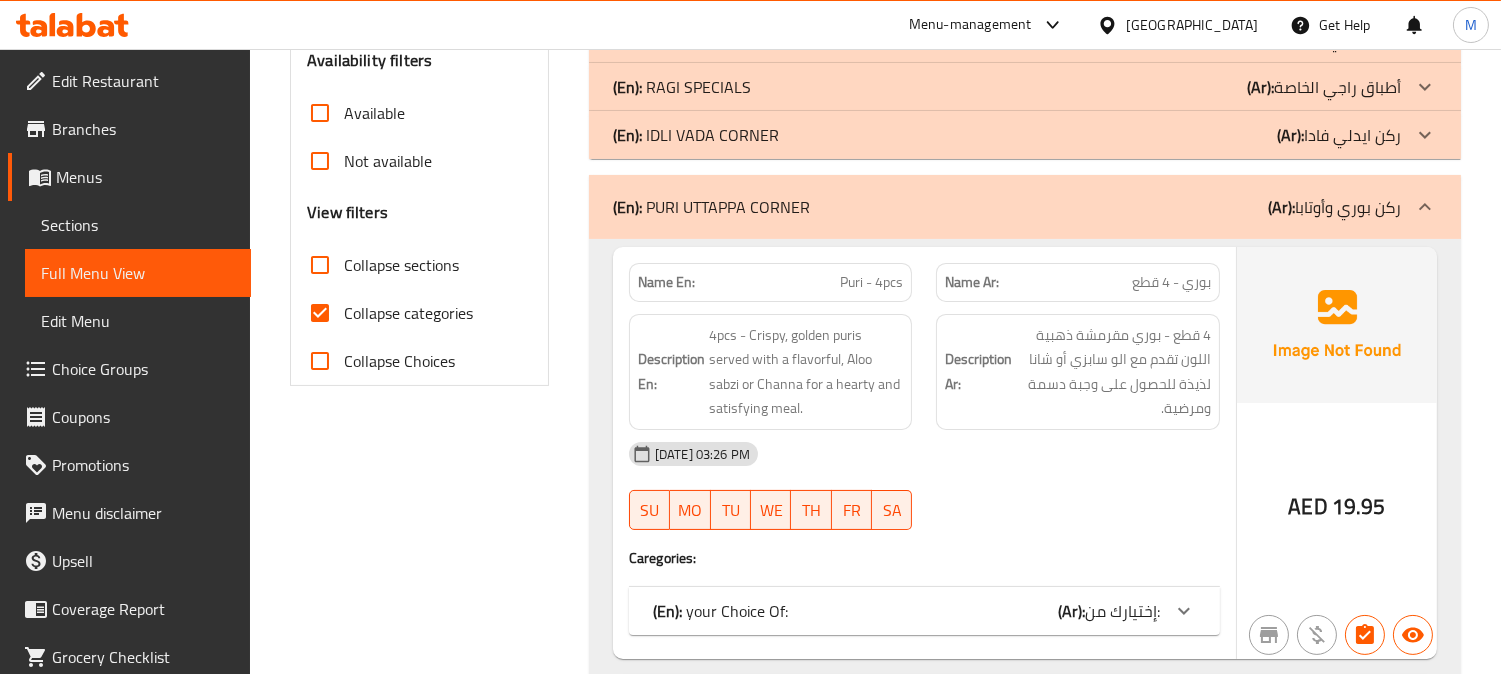 click 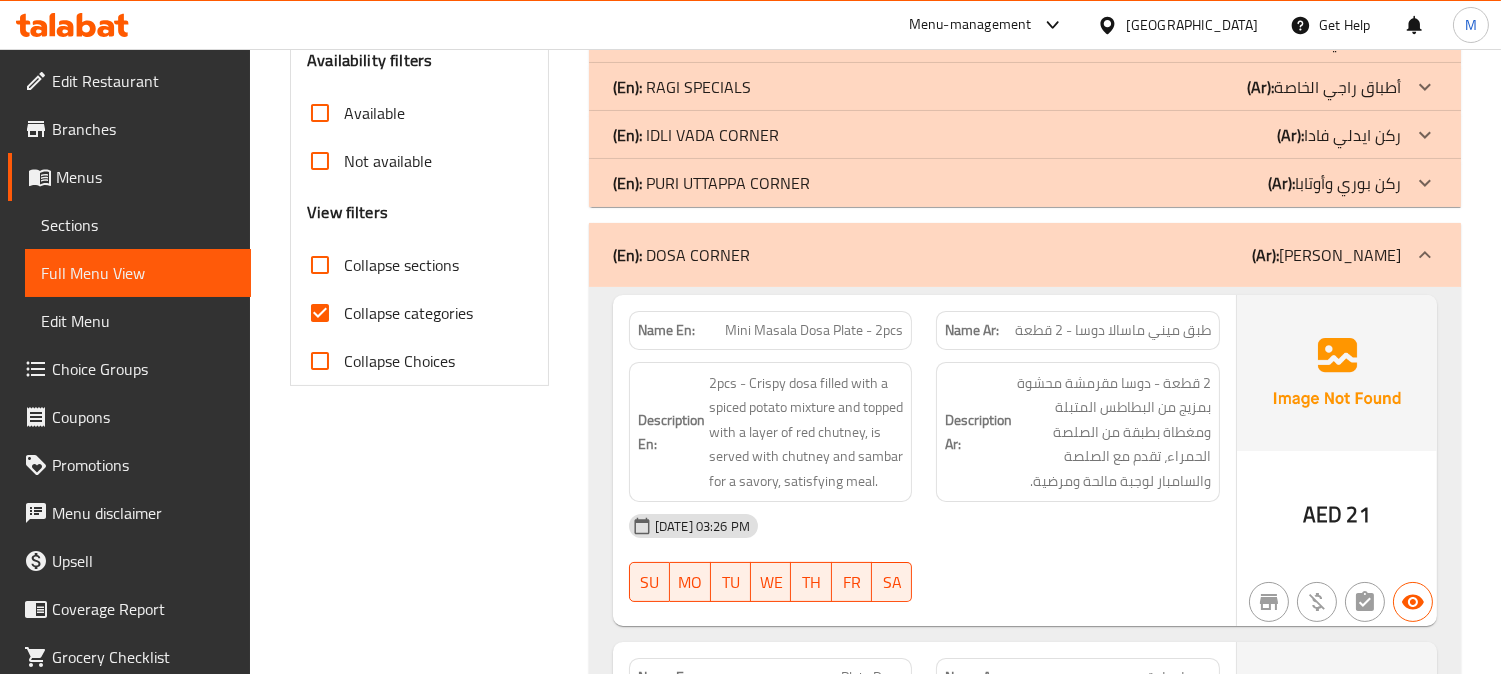 click 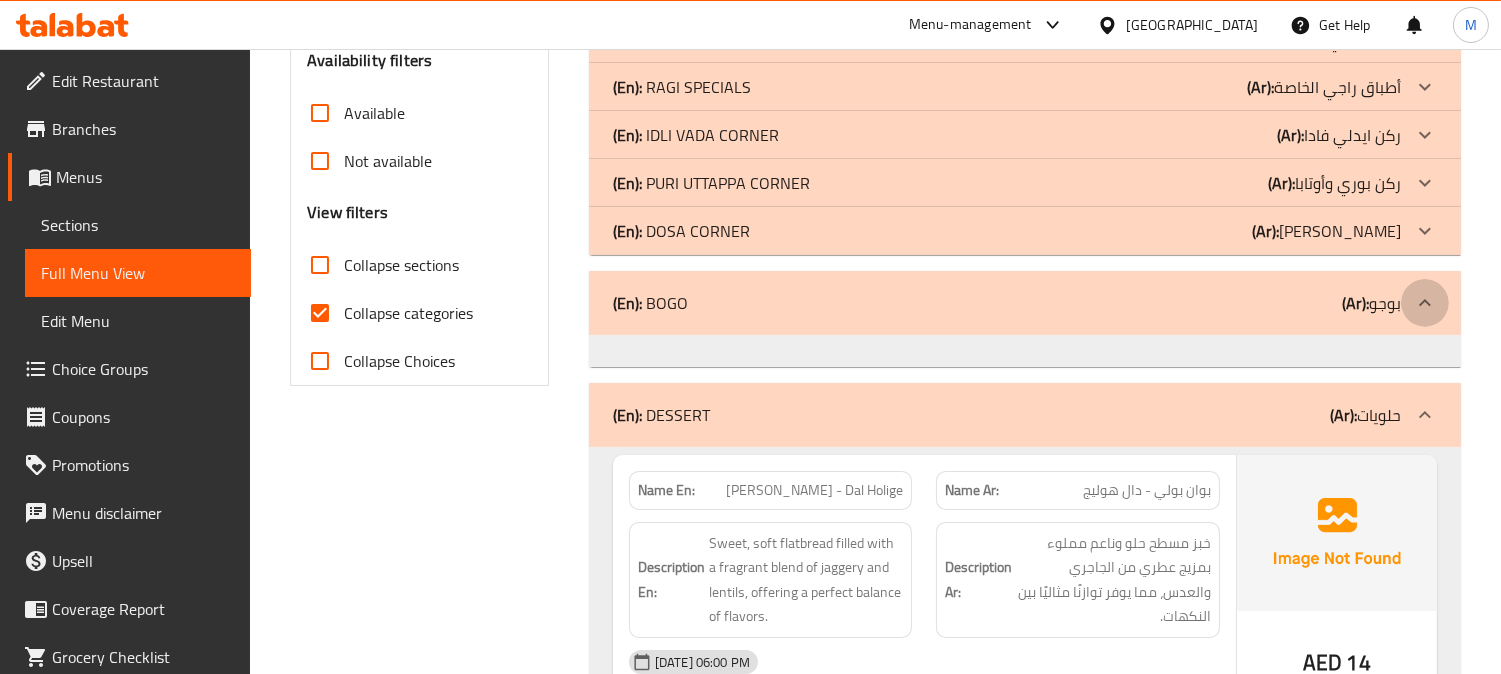 click 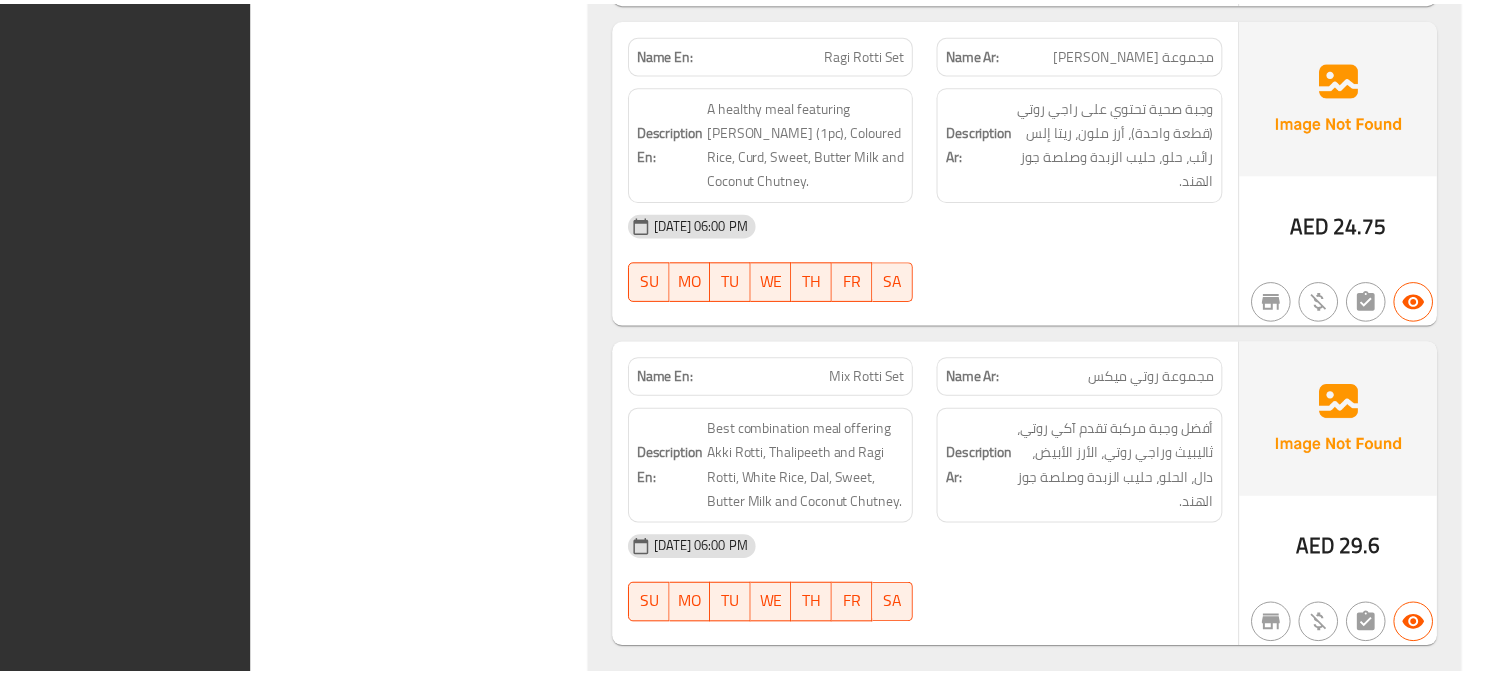 scroll, scrollTop: 21303, scrollLeft: 0, axis: vertical 